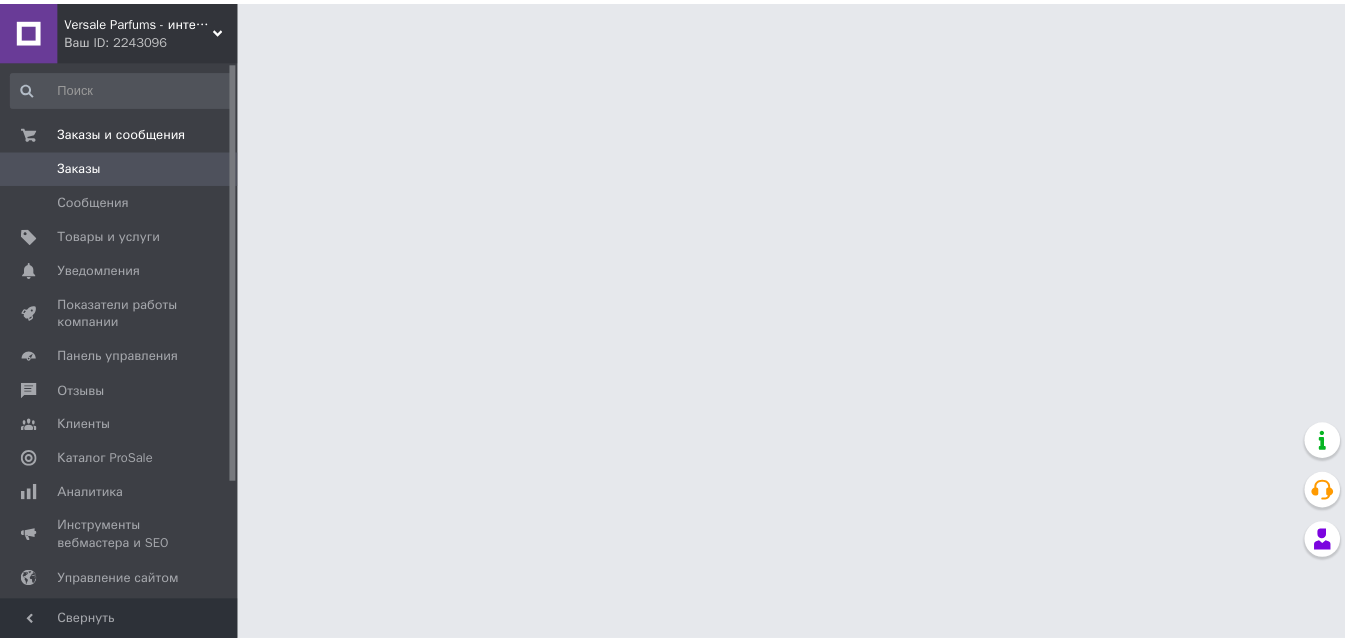 scroll, scrollTop: 0, scrollLeft: 0, axis: both 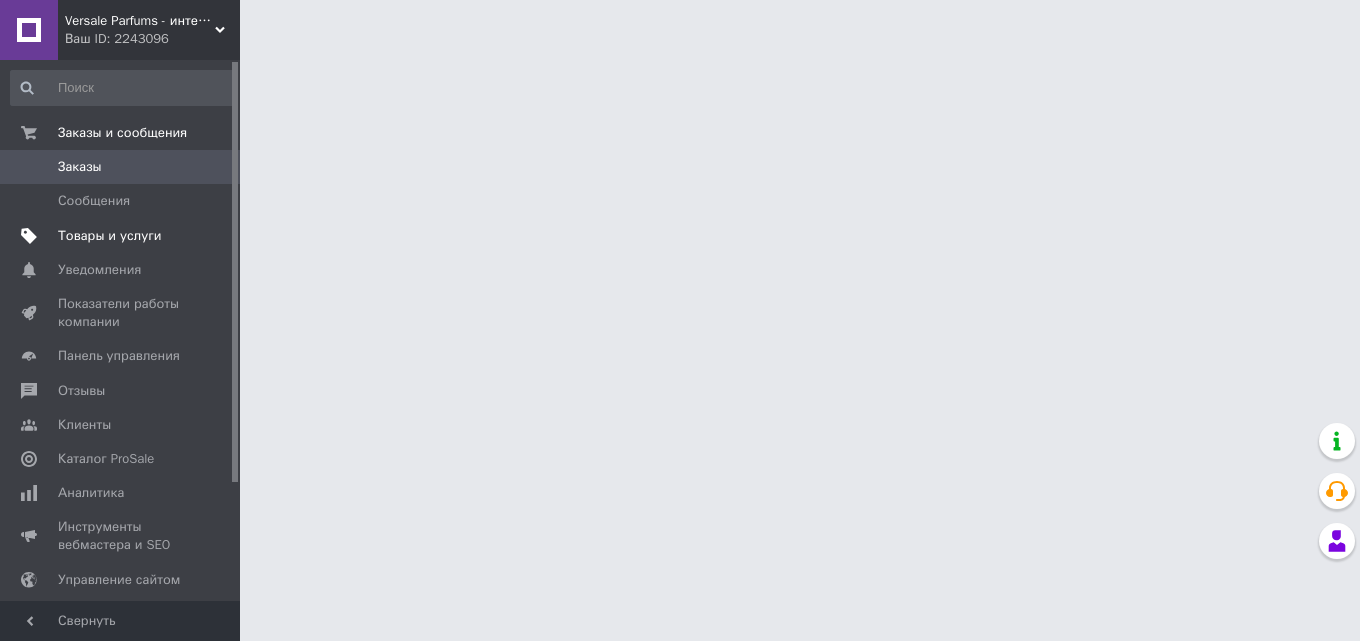 click on "Товары и услуги" at bounding box center [121, 236] 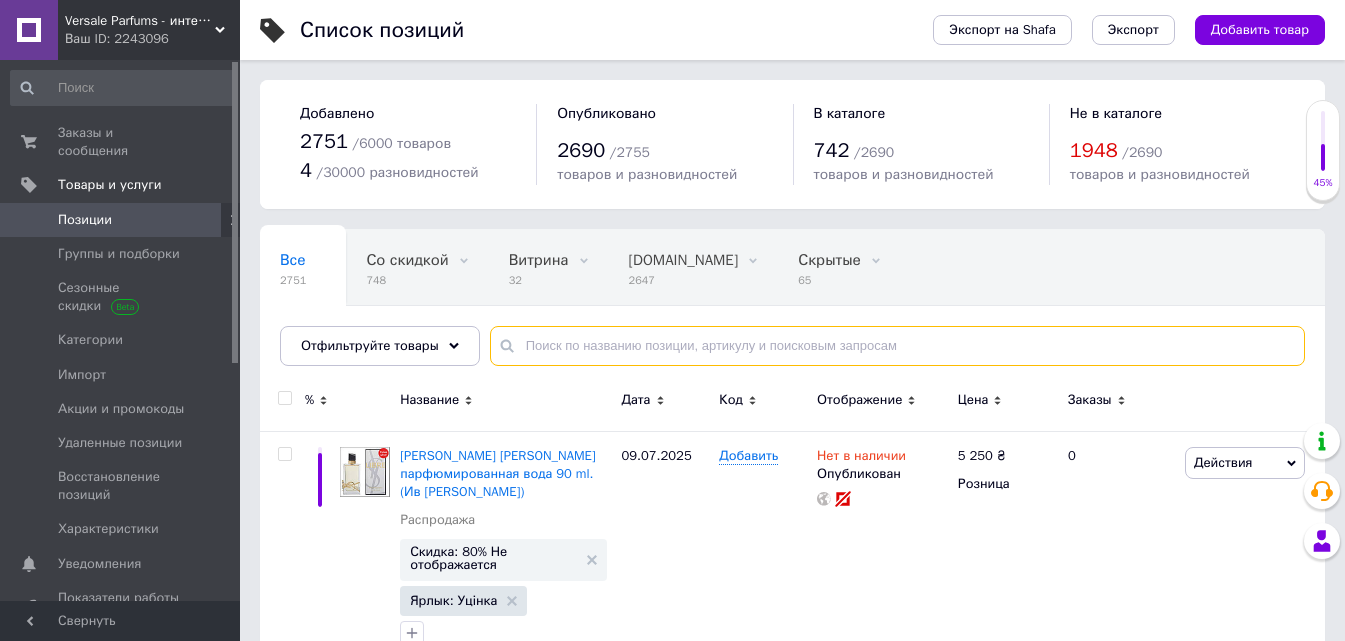 click at bounding box center (897, 346) 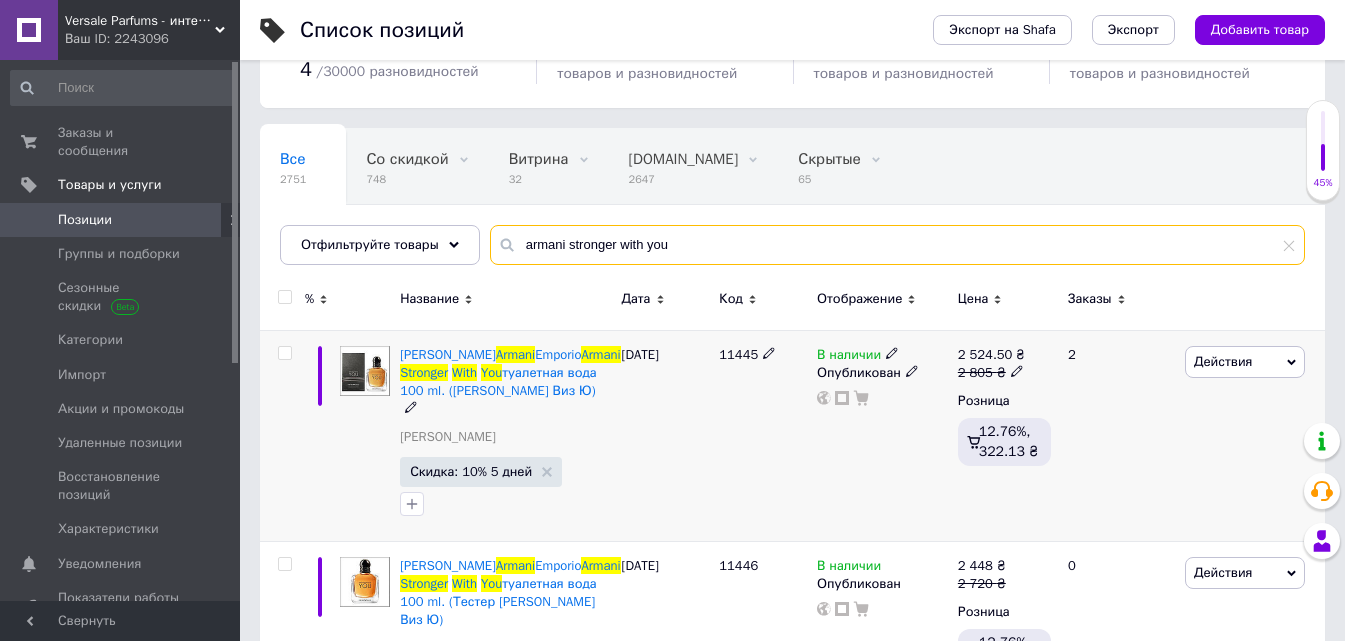 scroll, scrollTop: 200, scrollLeft: 0, axis: vertical 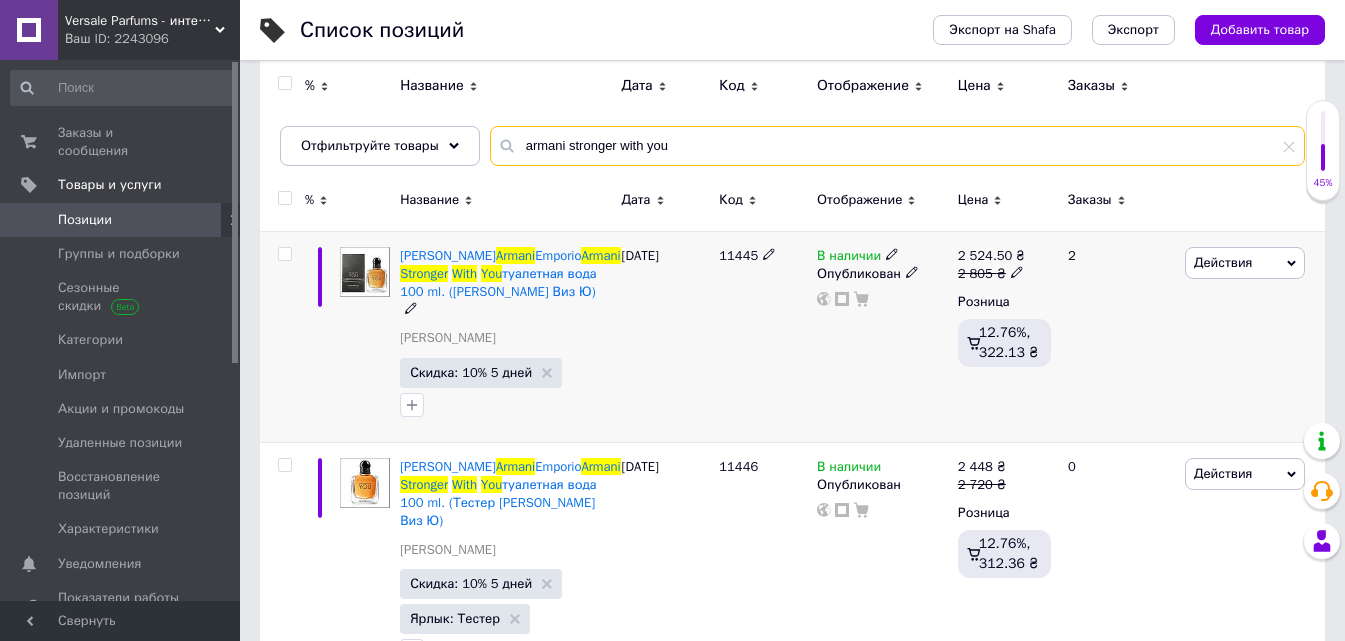 type on "armani stronger with you" 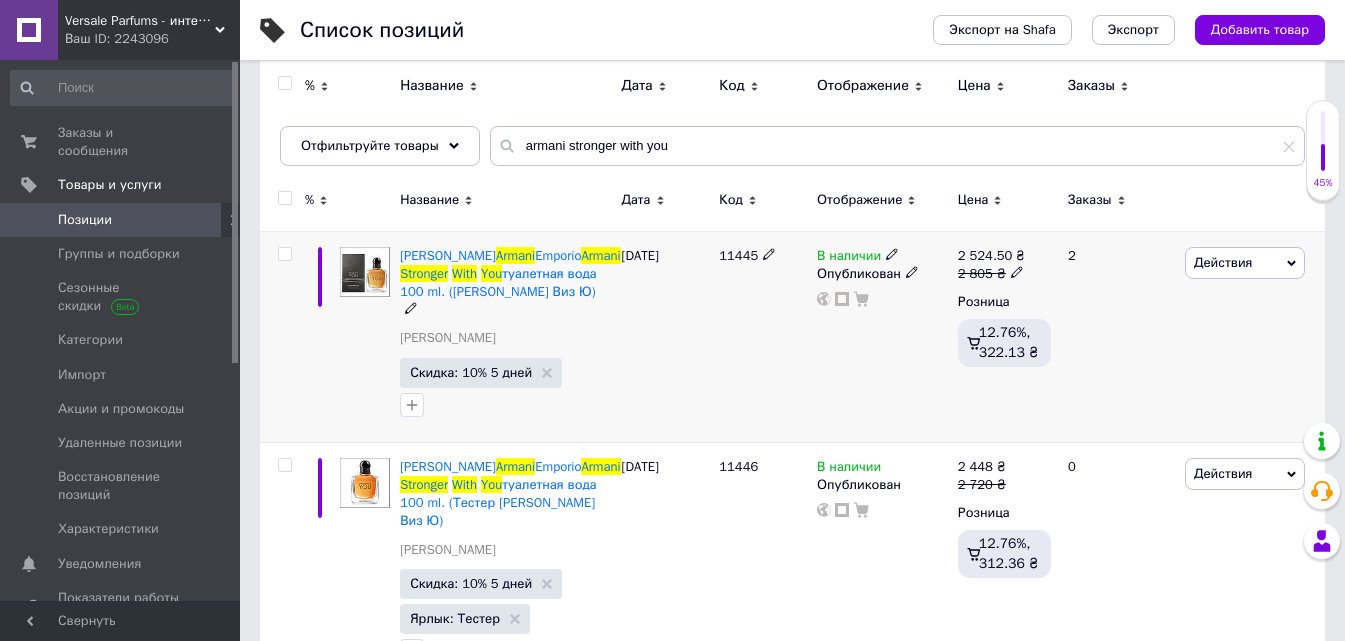 click 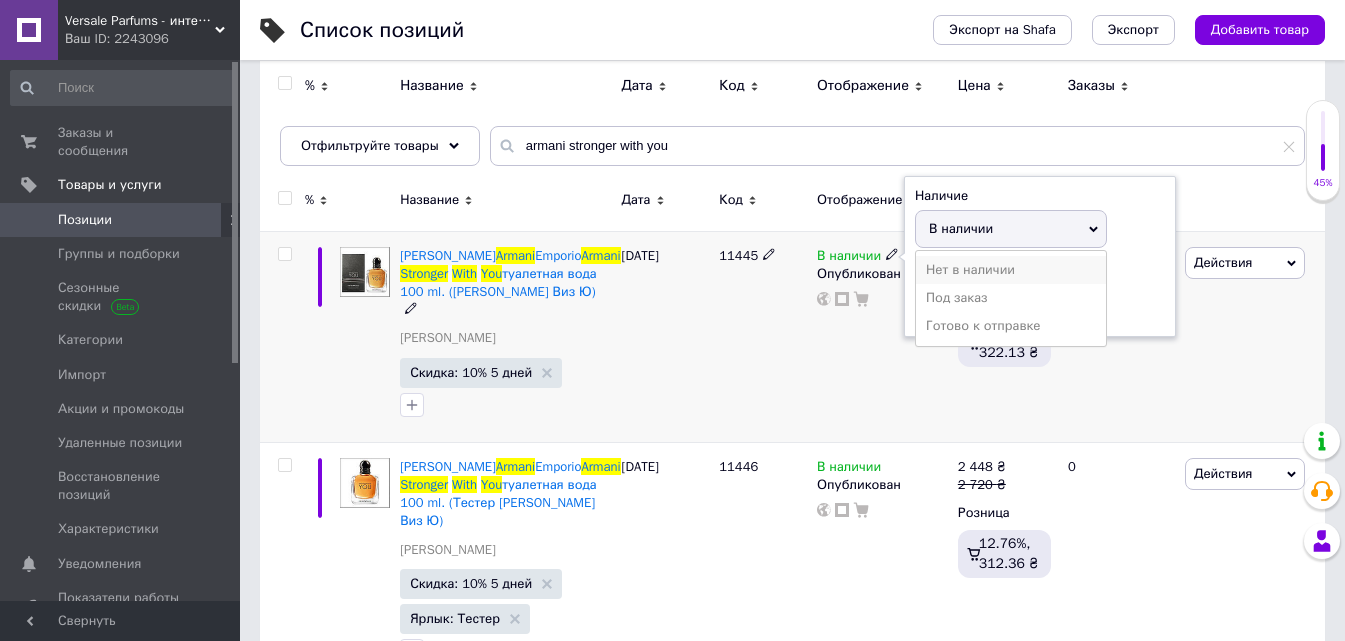 click on "Нет в наличии" at bounding box center (1011, 270) 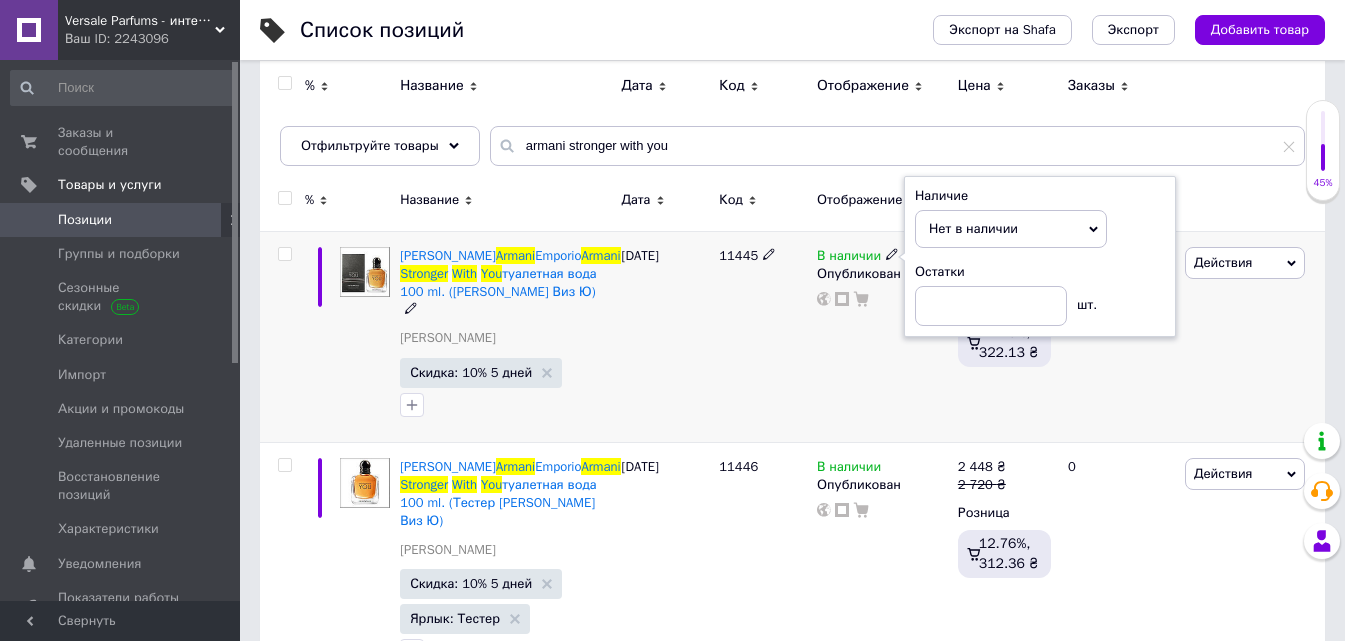 click on "В наличии Наличие Нет в наличии В наличии Под заказ Готово к отправке Остатки шт. Опубликован" at bounding box center (882, 336) 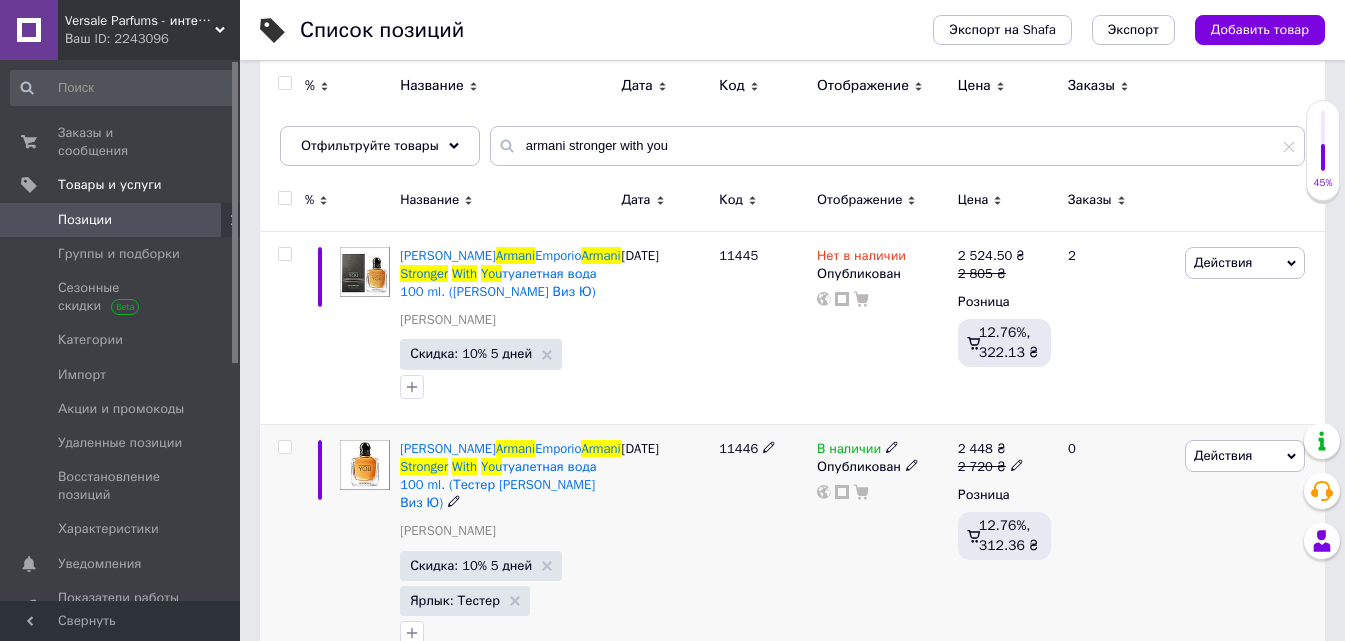 click 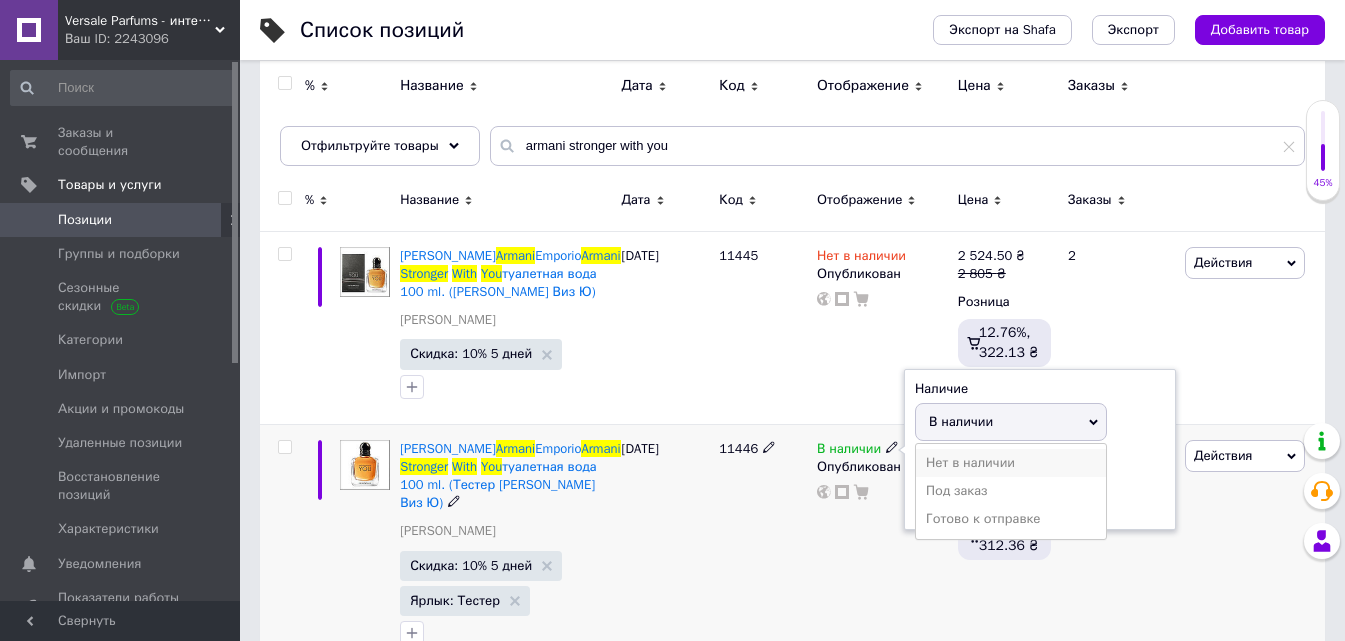 click on "Нет в наличии" at bounding box center [1011, 463] 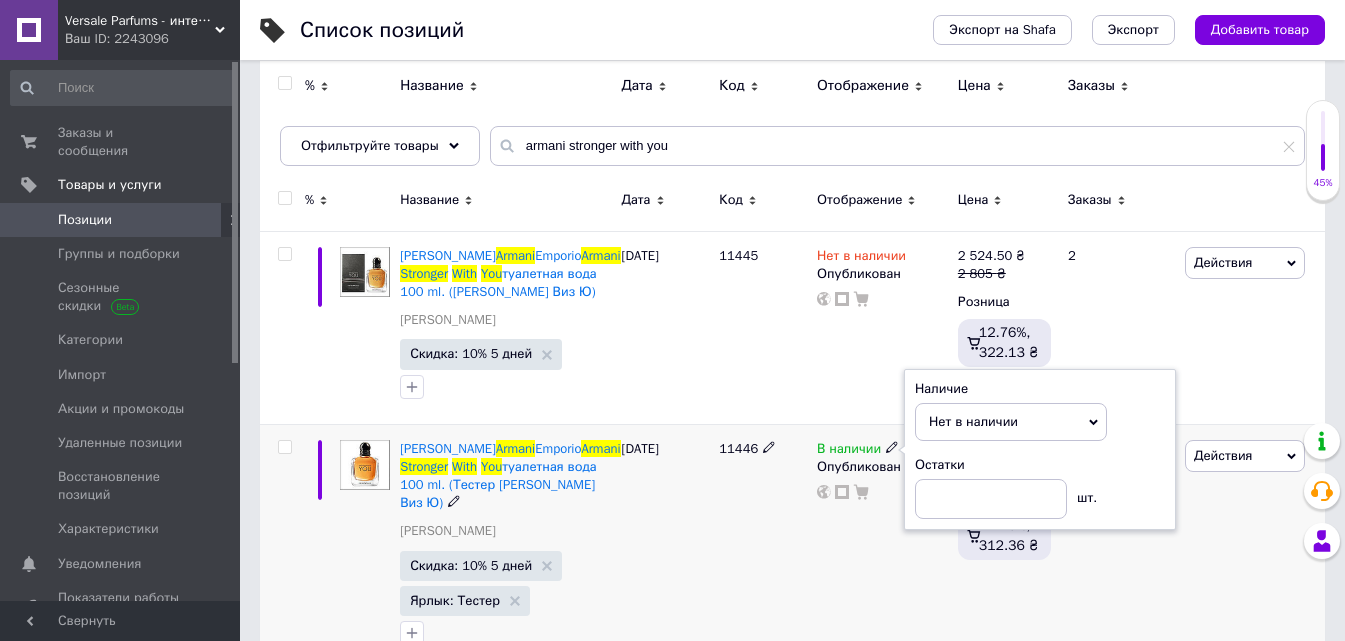 click on "В наличии Наличие Нет в наличии В наличии Под заказ Готово к отправке Остатки шт. Опубликован" at bounding box center (882, 547) 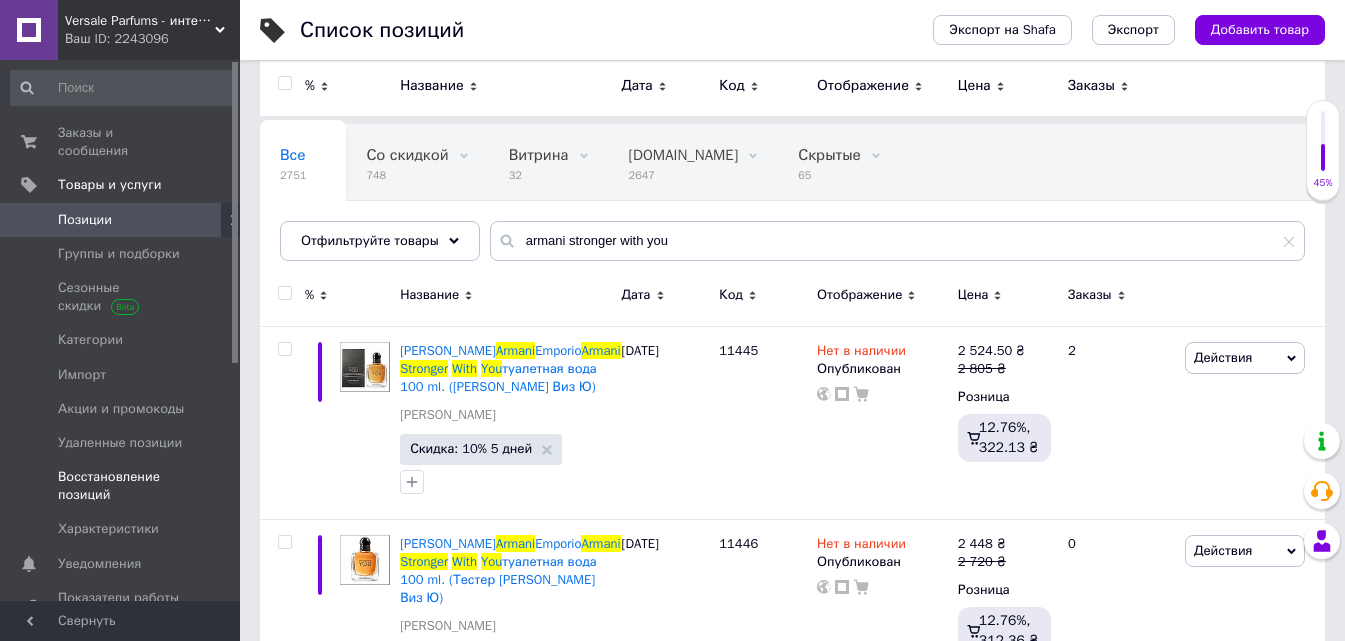 scroll, scrollTop: 0, scrollLeft: 0, axis: both 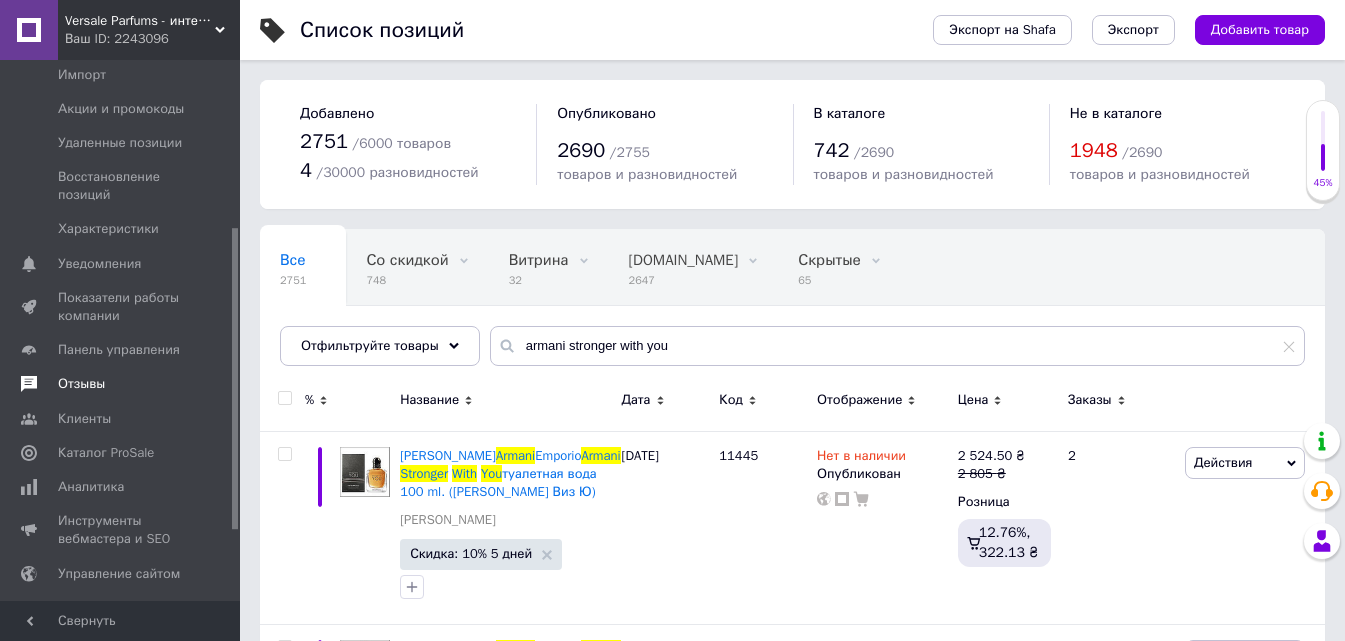 click on "Отзывы" at bounding box center [81, 384] 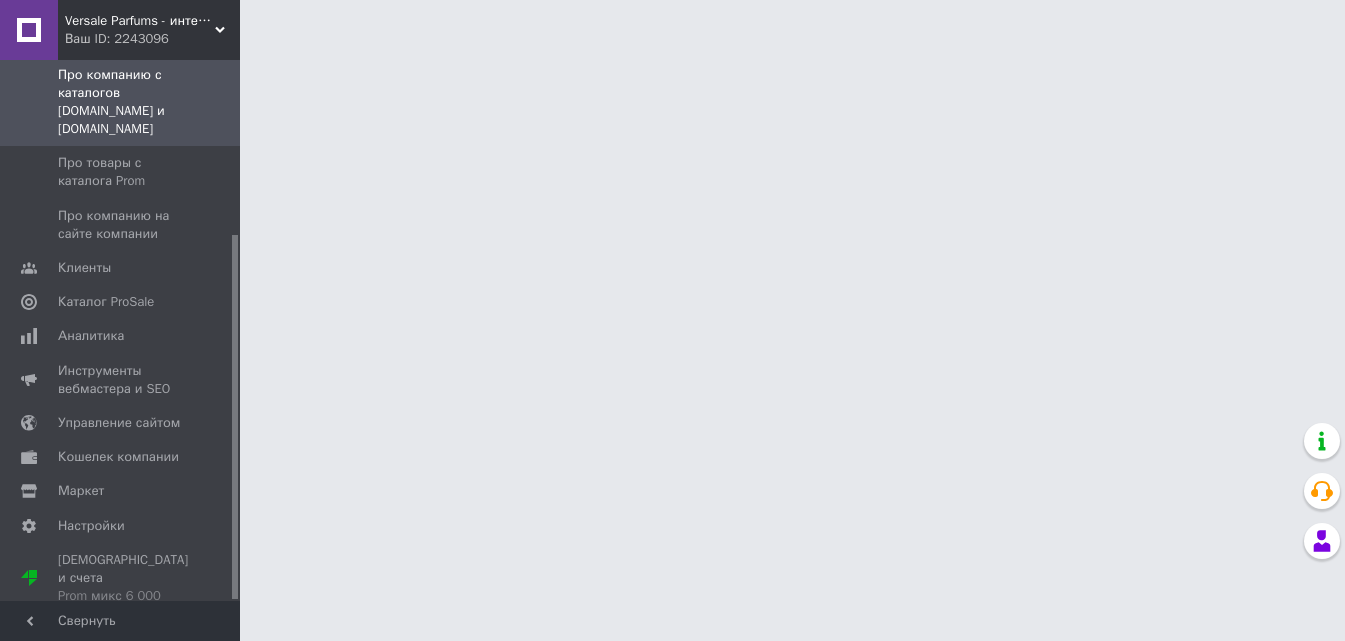 scroll, scrollTop: 258, scrollLeft: 0, axis: vertical 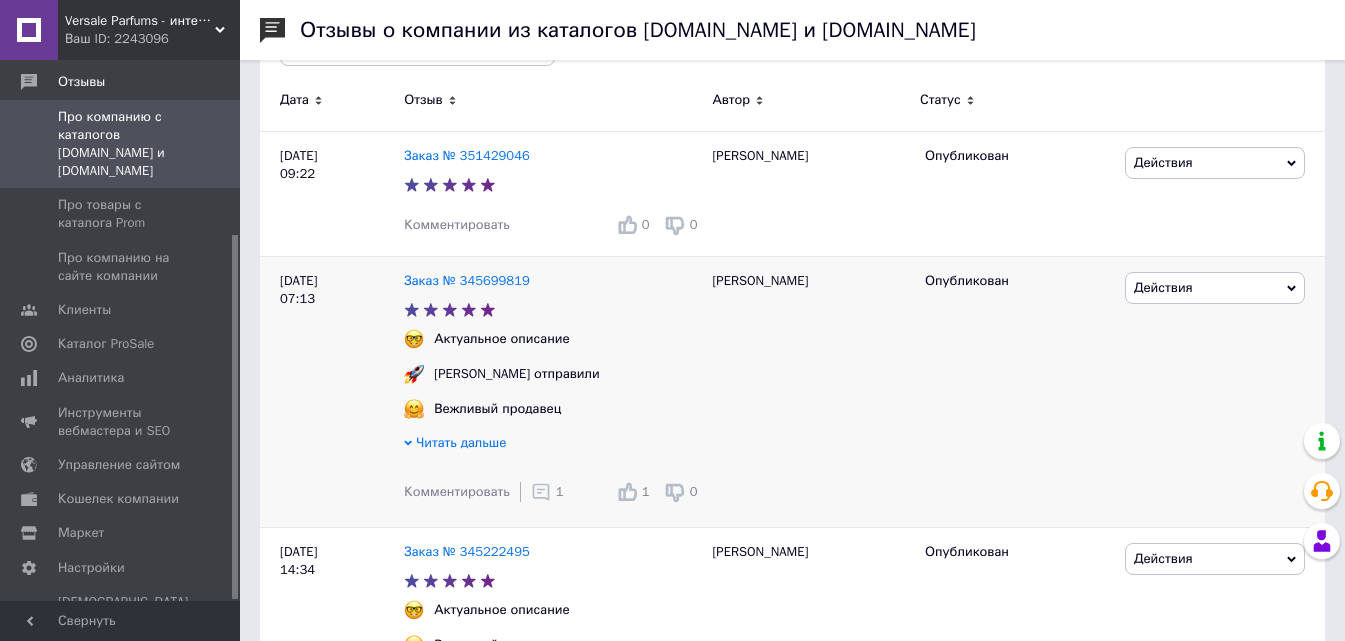 click 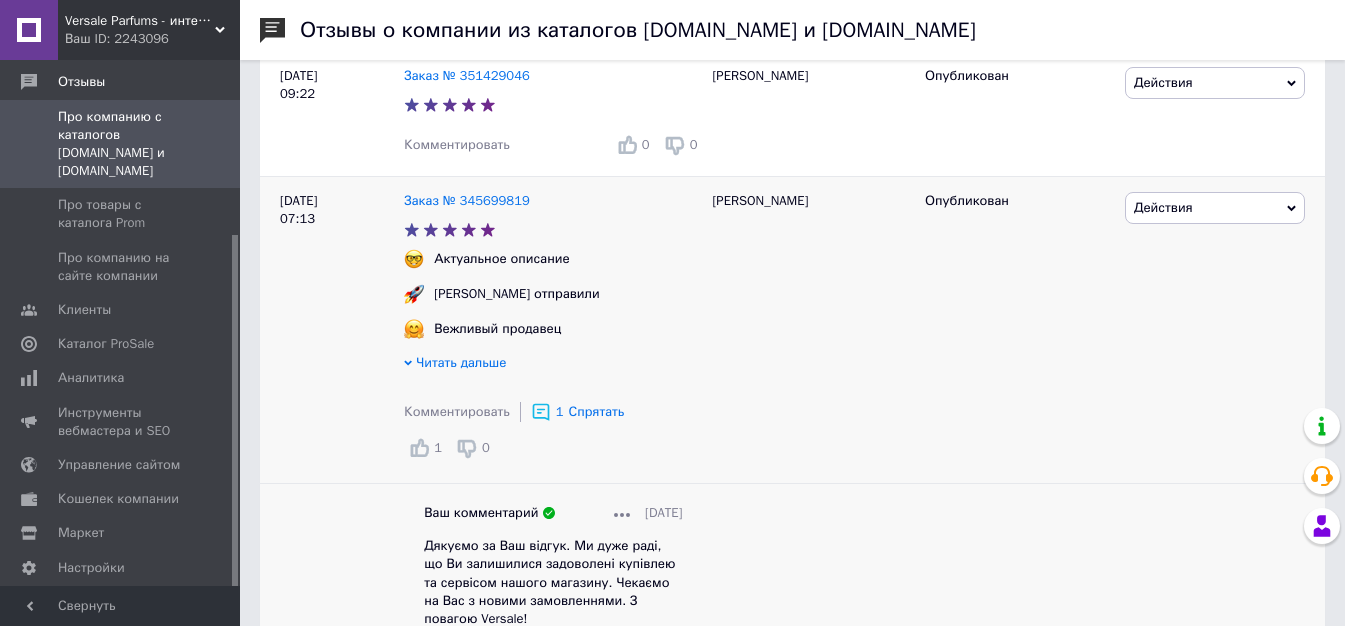 scroll, scrollTop: 400, scrollLeft: 0, axis: vertical 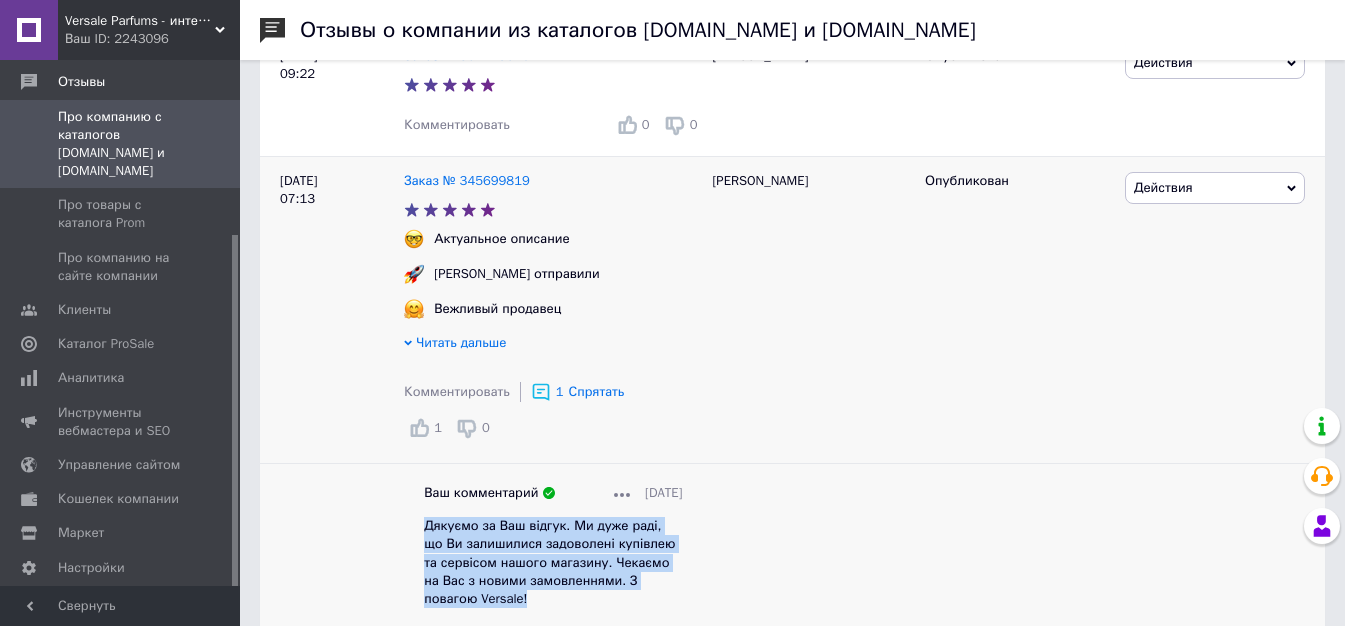 drag, startPoint x: 481, startPoint y: 606, endPoint x: 421, endPoint y: 538, distance: 90.68627 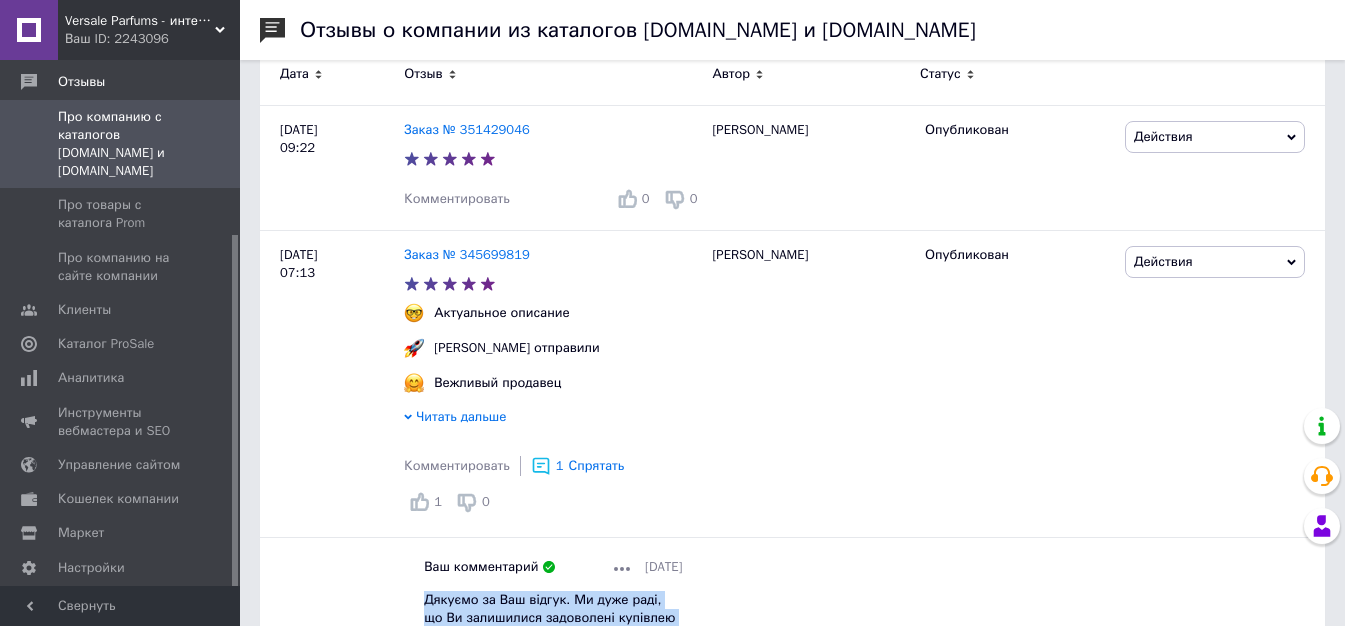 scroll, scrollTop: 100, scrollLeft: 0, axis: vertical 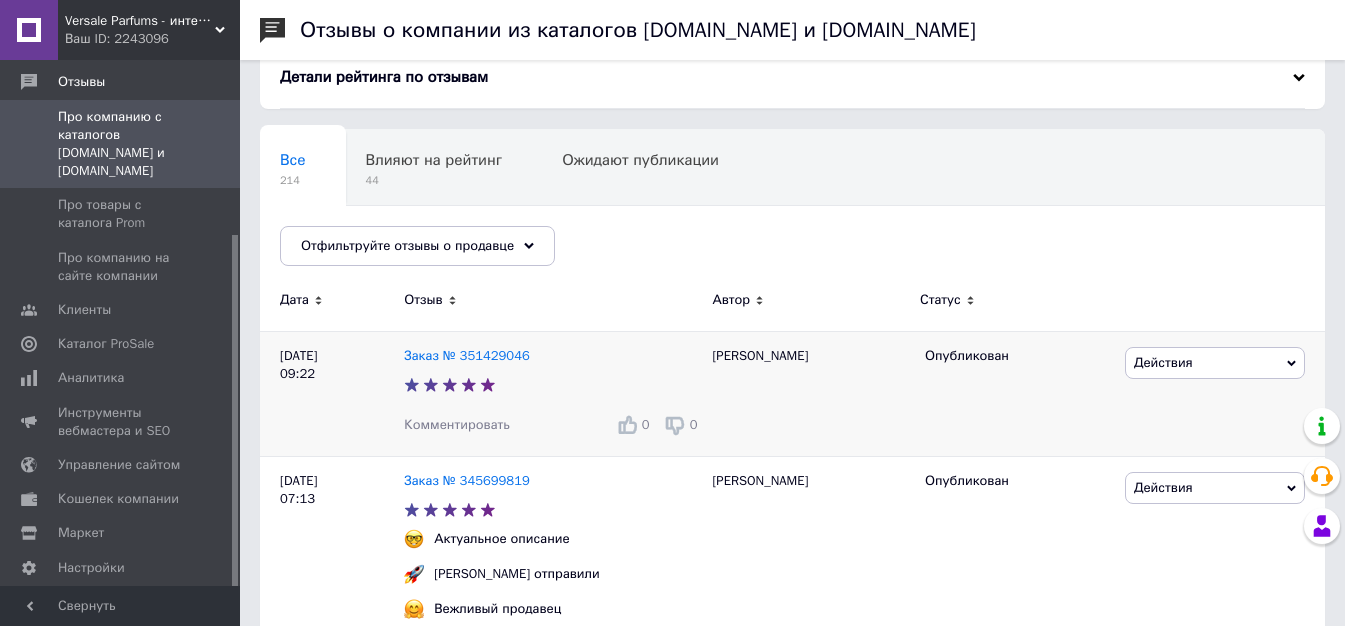 click on "Комментировать" at bounding box center [457, 424] 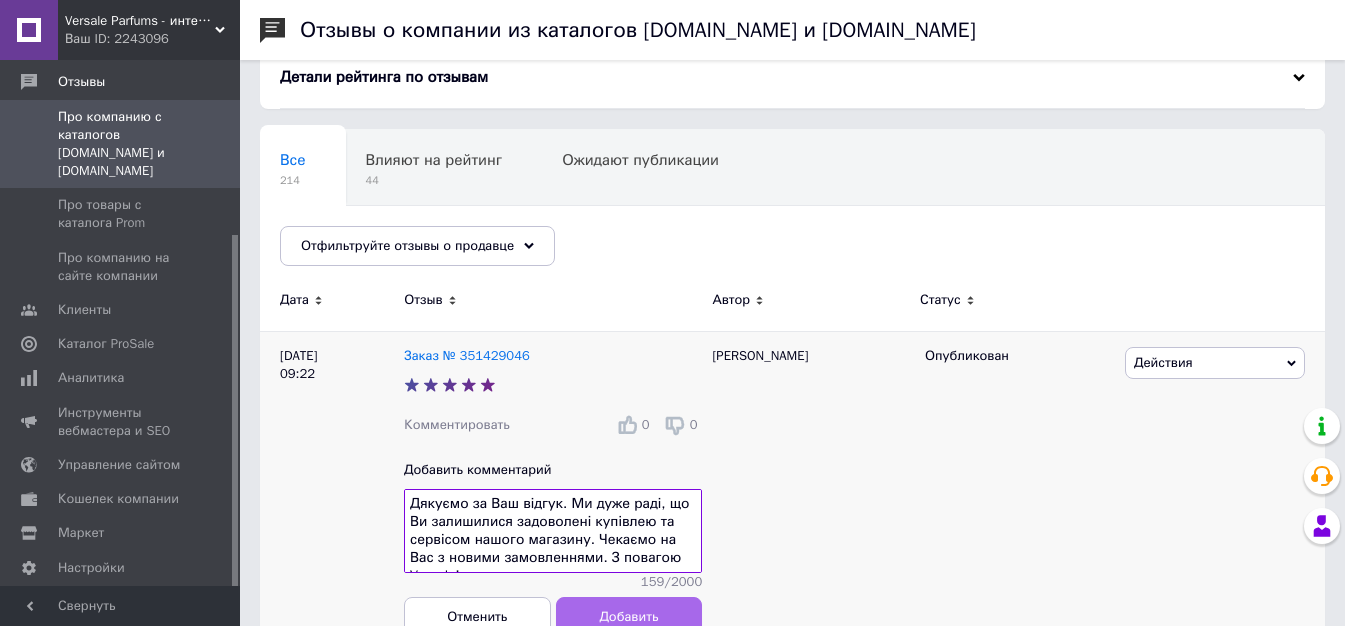 type on "Дякуємо за Ваш відгук. Ми дуже раді, що Ви залишилися задоволені купівлею та сервісом нашого магазину. Чекаємо на Вас з новими замовленнями. З повагою Versale!" 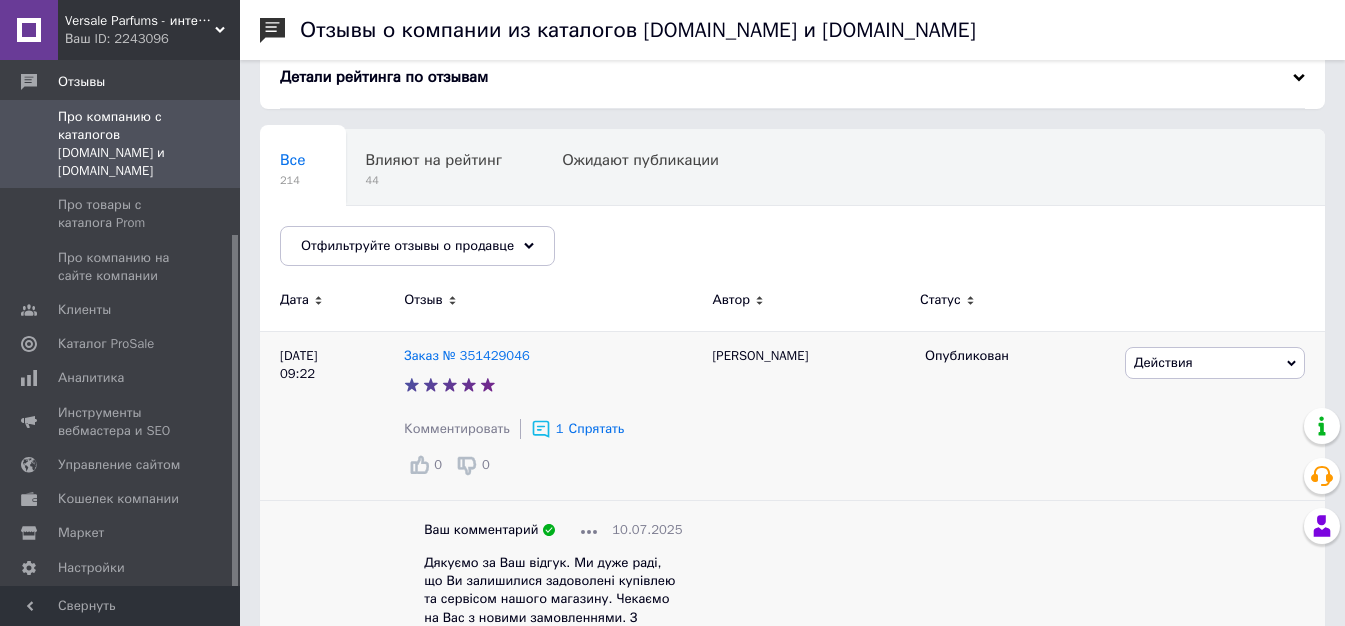 click on "Действия" at bounding box center [1215, 363] 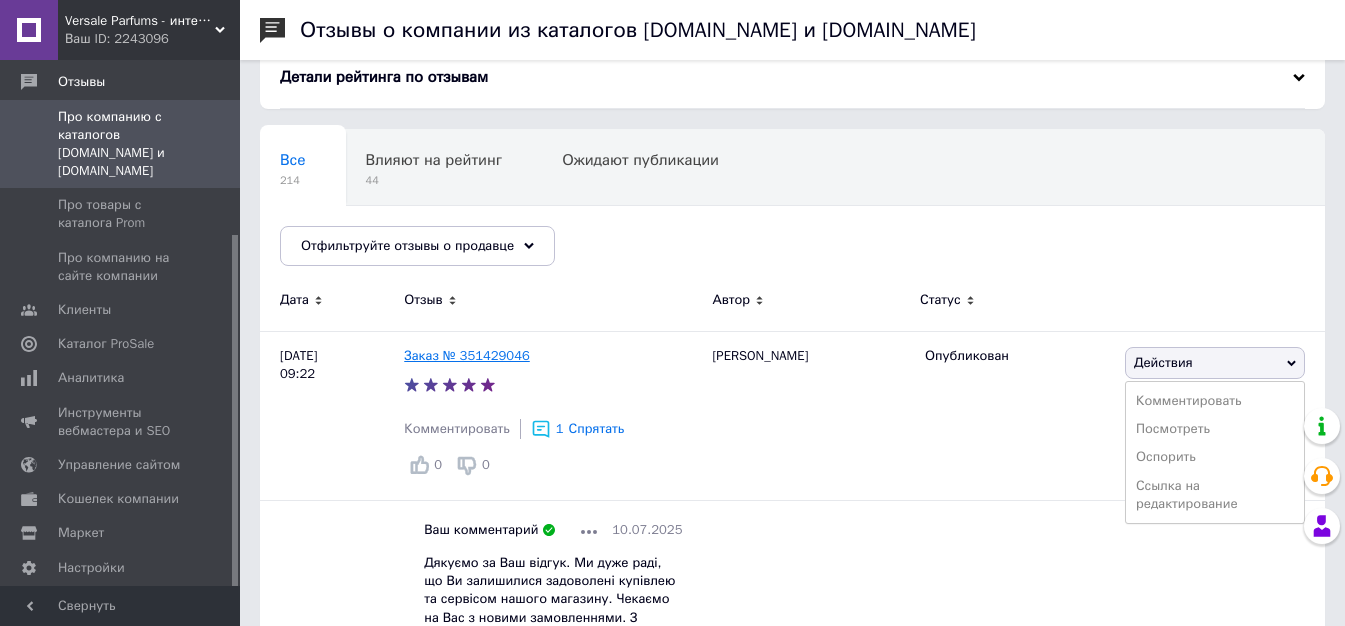 click on "Заказ № 351429046" at bounding box center [467, 355] 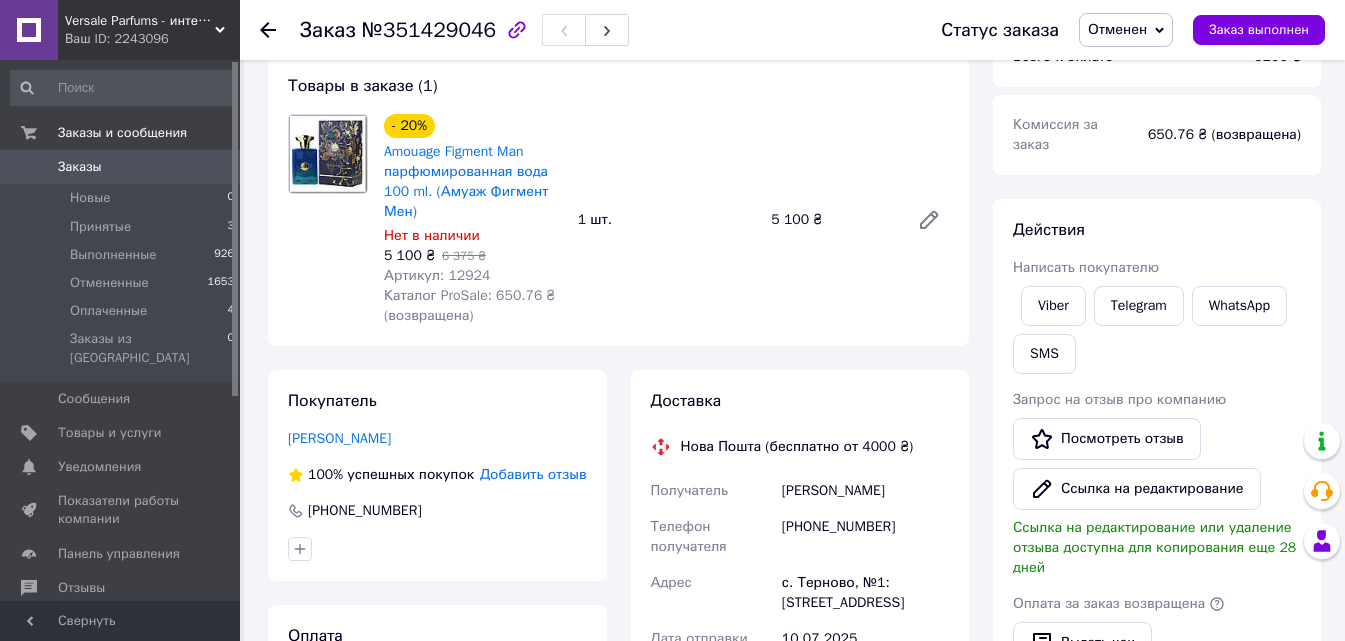scroll, scrollTop: 300, scrollLeft: 0, axis: vertical 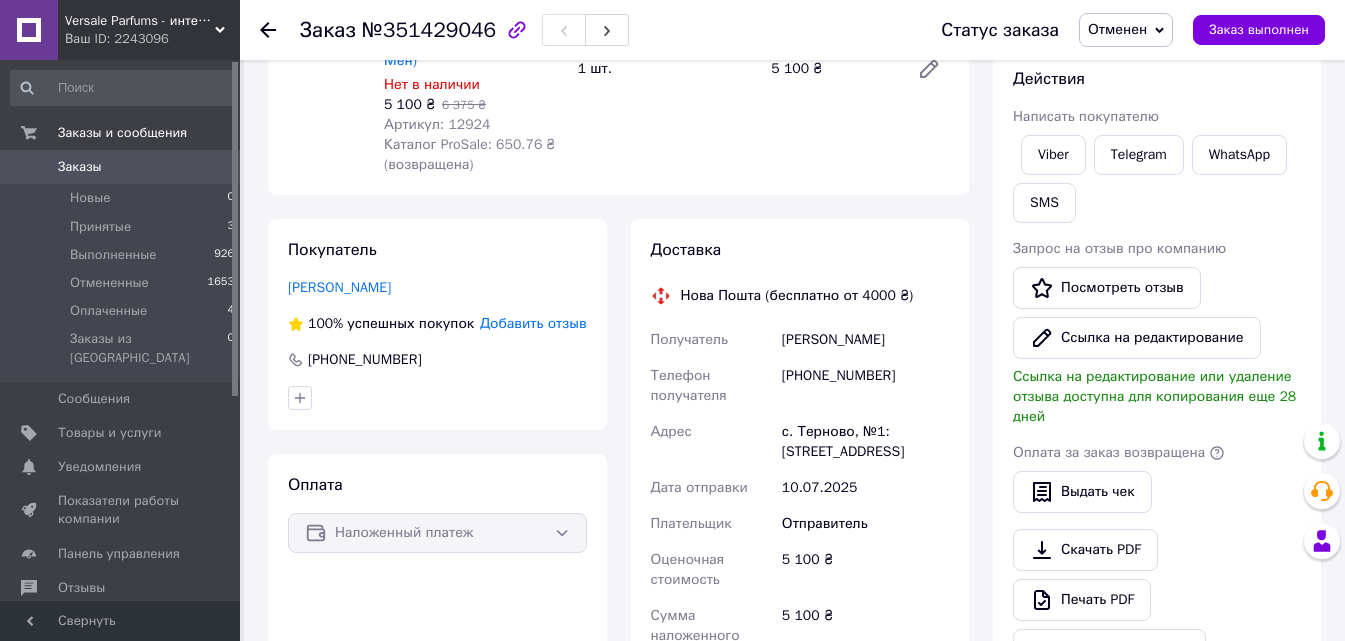 click on "Заказ №351429046 Статус заказа Отменен Принят Выполнен Оплаченный Заказ выполнен" at bounding box center (792, 30) 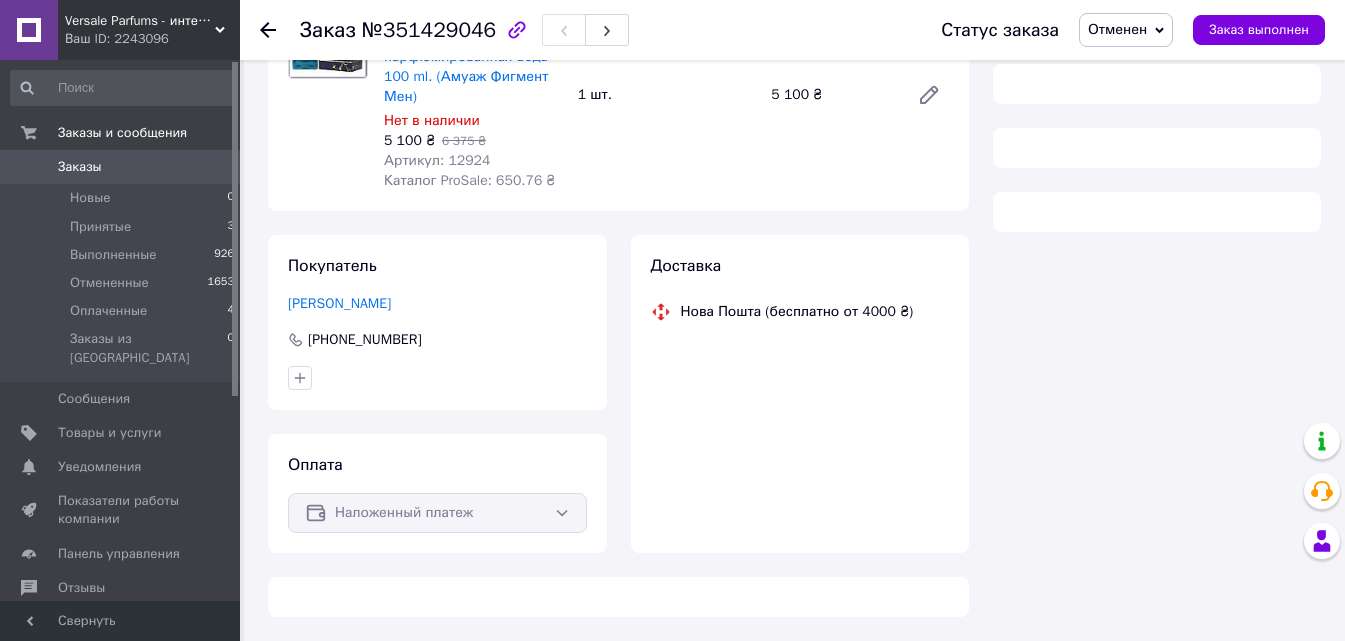scroll, scrollTop: 300, scrollLeft: 0, axis: vertical 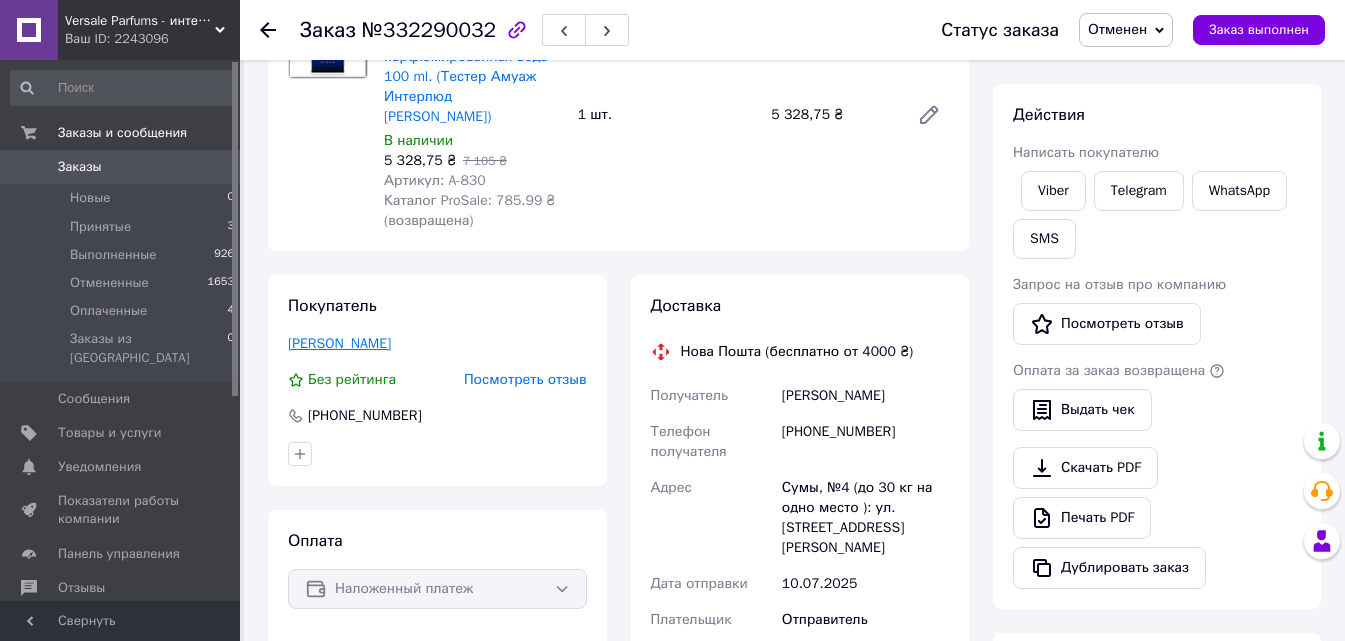 click on "Моисеенко Виталий" at bounding box center [339, 343] 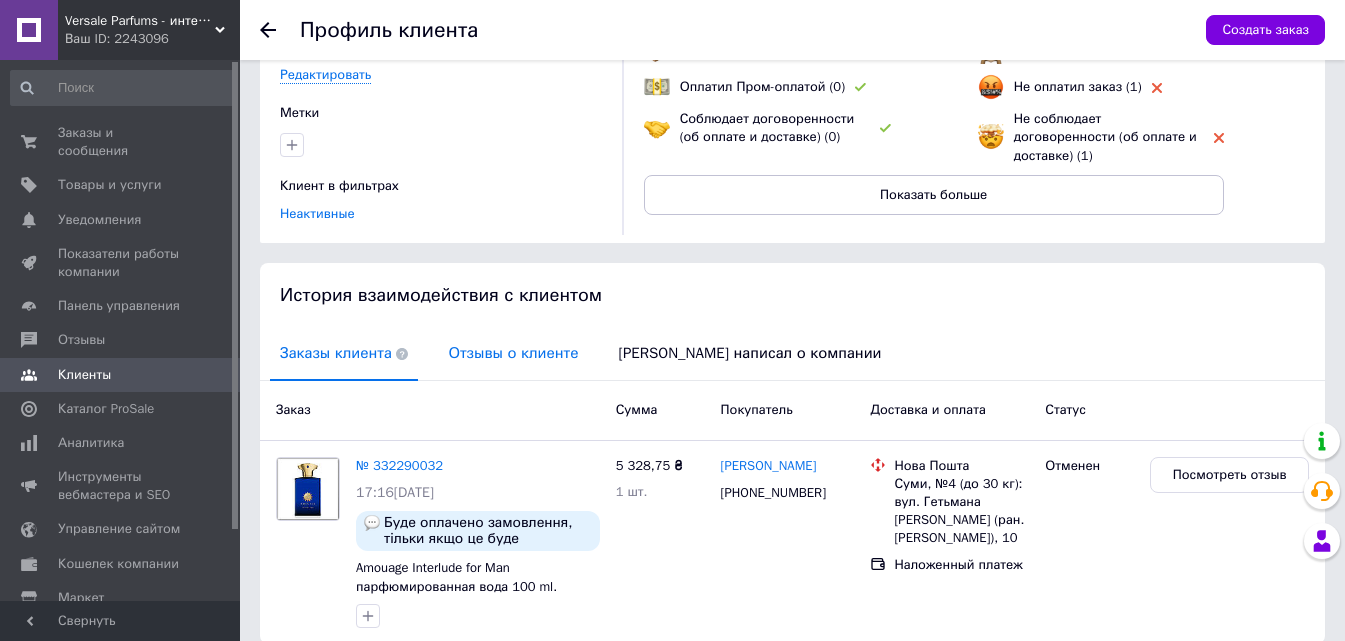 click on "Отзывы о клиенте" at bounding box center [513, 353] 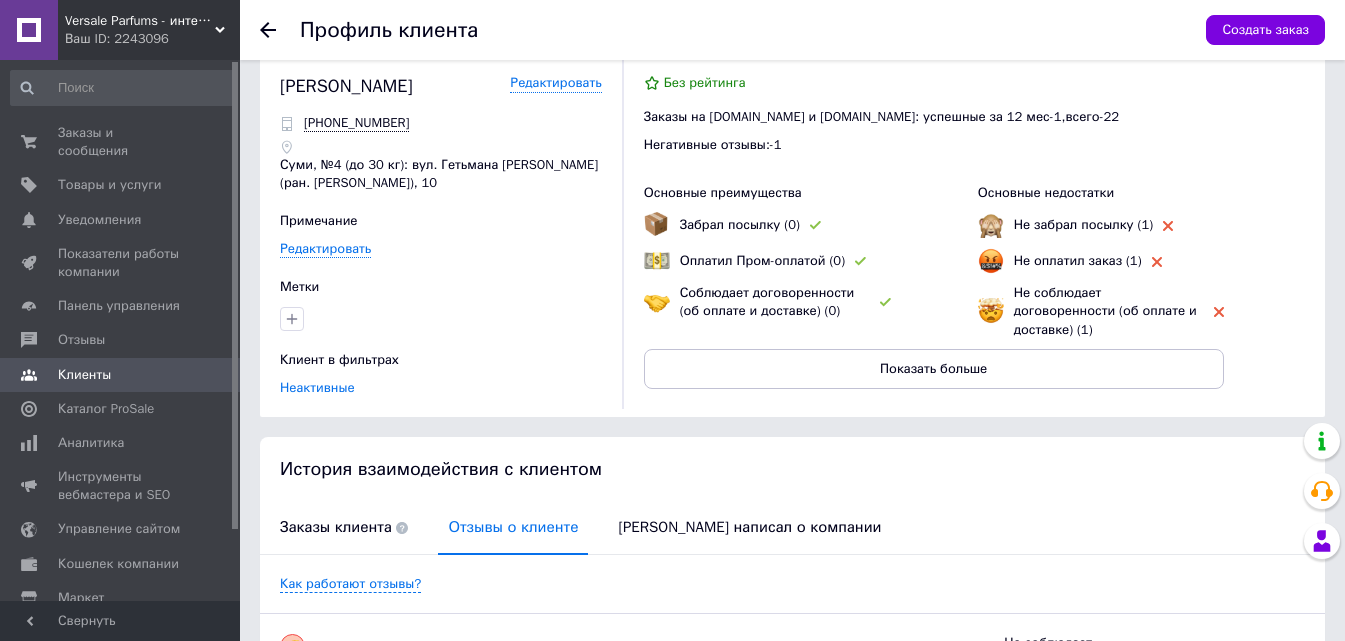 scroll, scrollTop: 0, scrollLeft: 0, axis: both 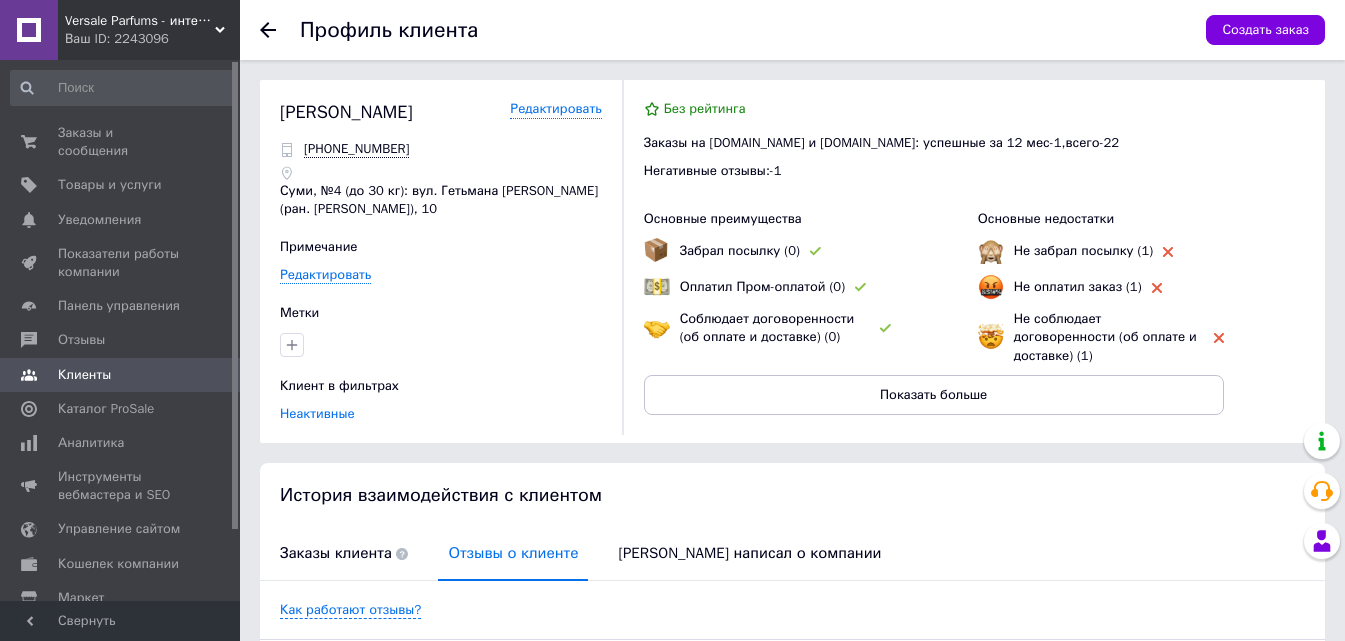 click 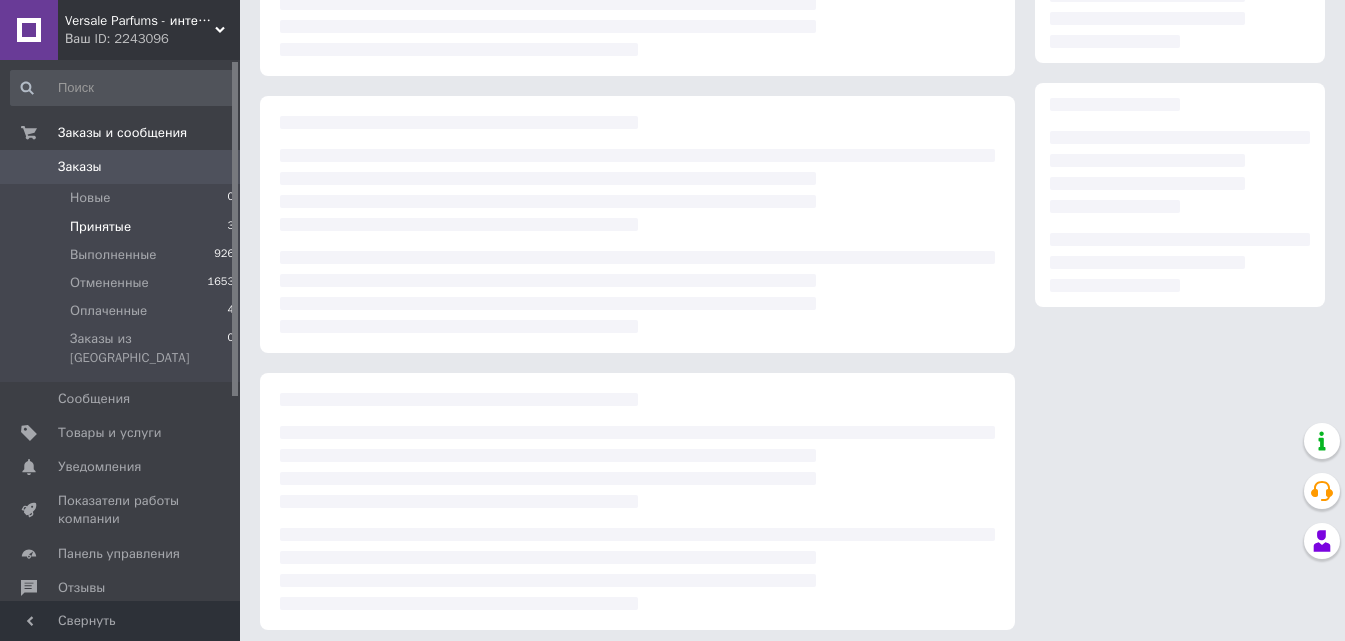 click on "Принятые 3" at bounding box center (123, 227) 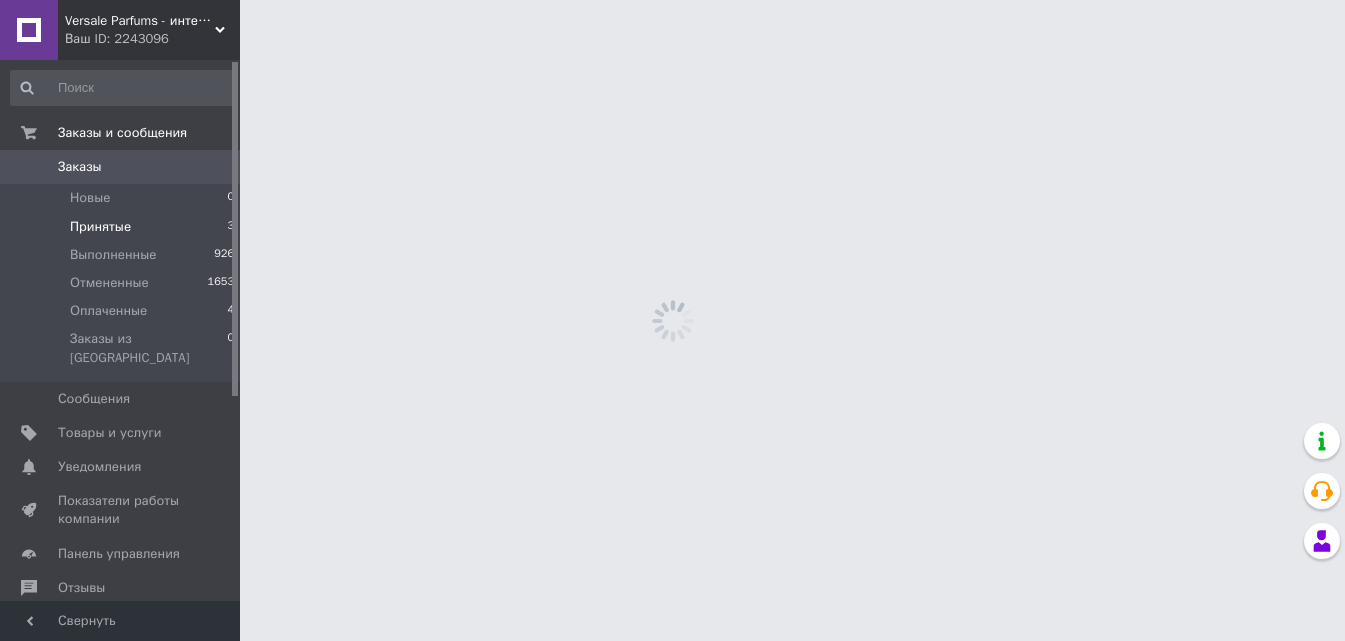 scroll, scrollTop: 0, scrollLeft: 0, axis: both 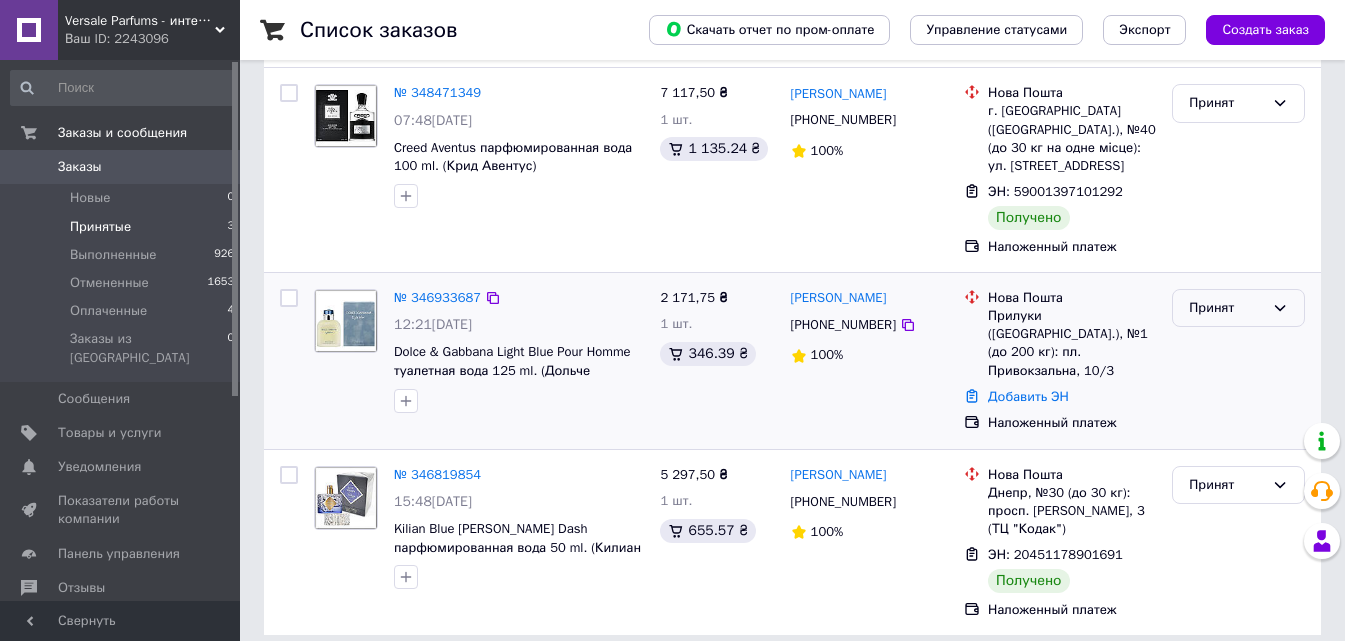 click 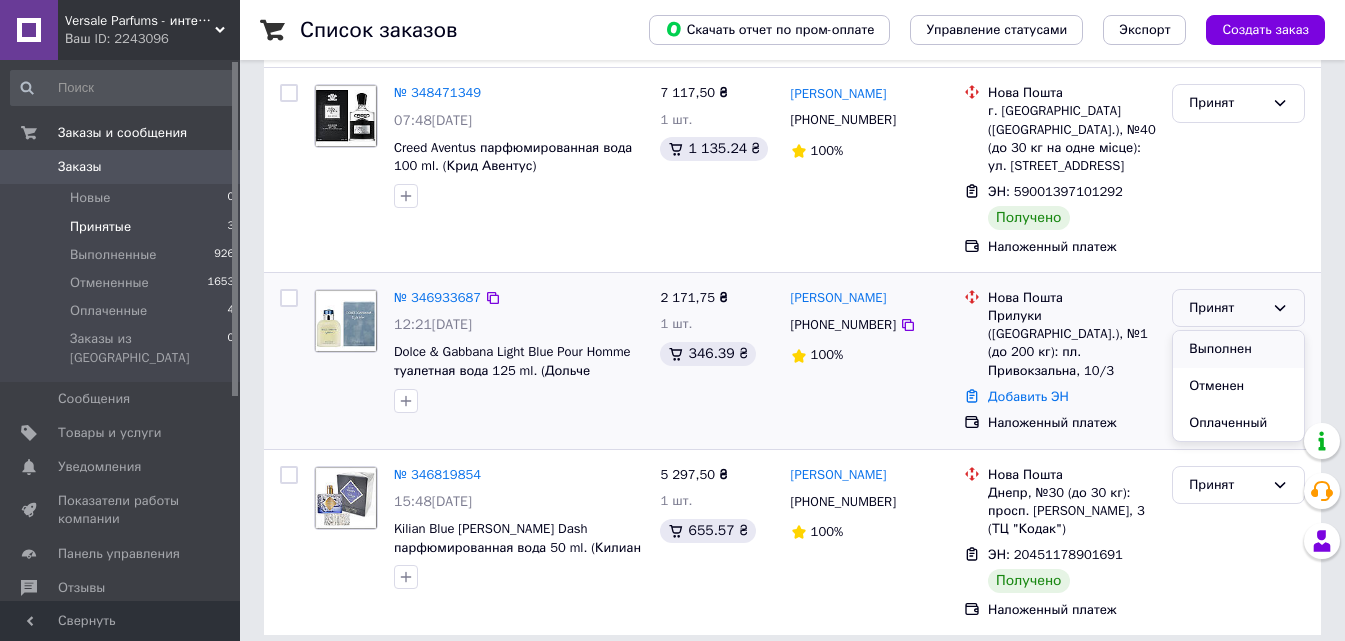 click on "Выполнен" at bounding box center (1238, 349) 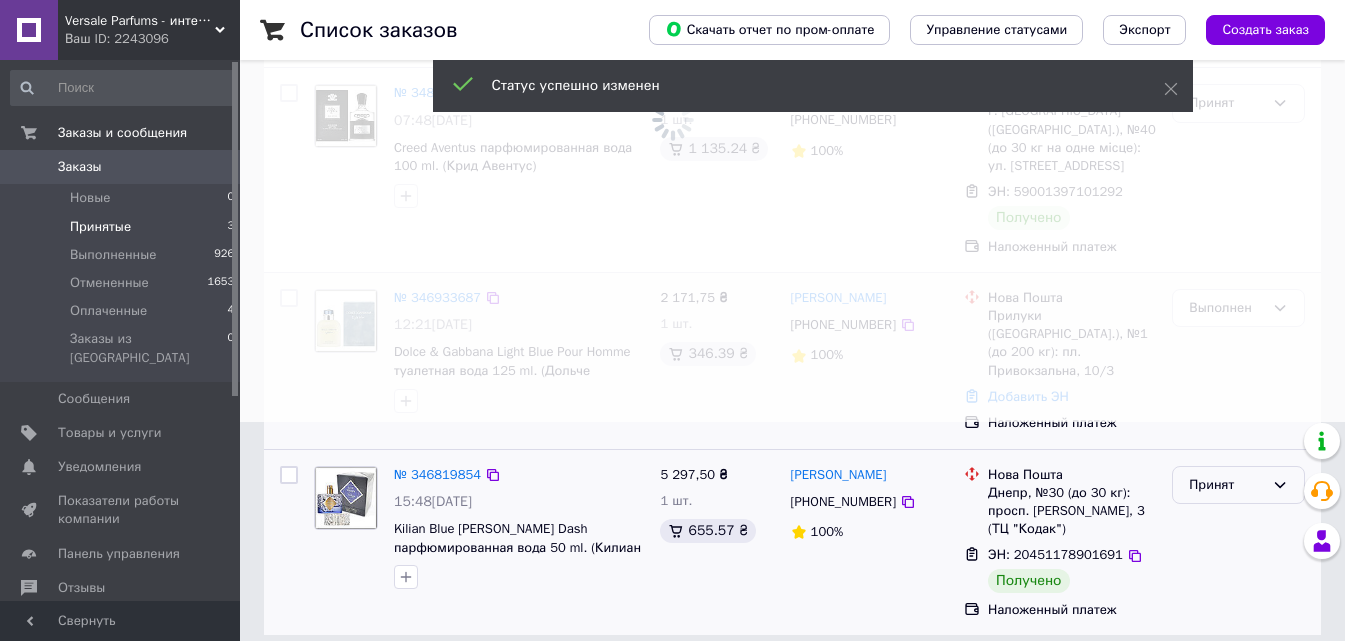scroll, scrollTop: 217, scrollLeft: 0, axis: vertical 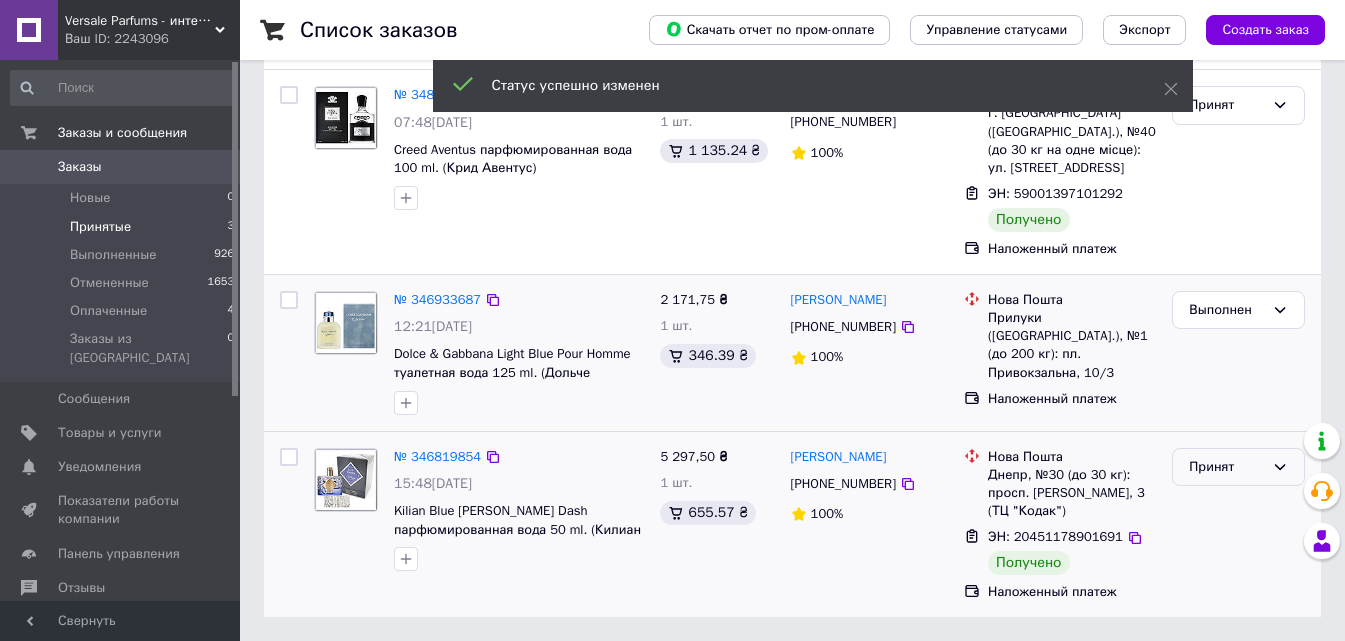 click on "Принят" at bounding box center [1238, 467] 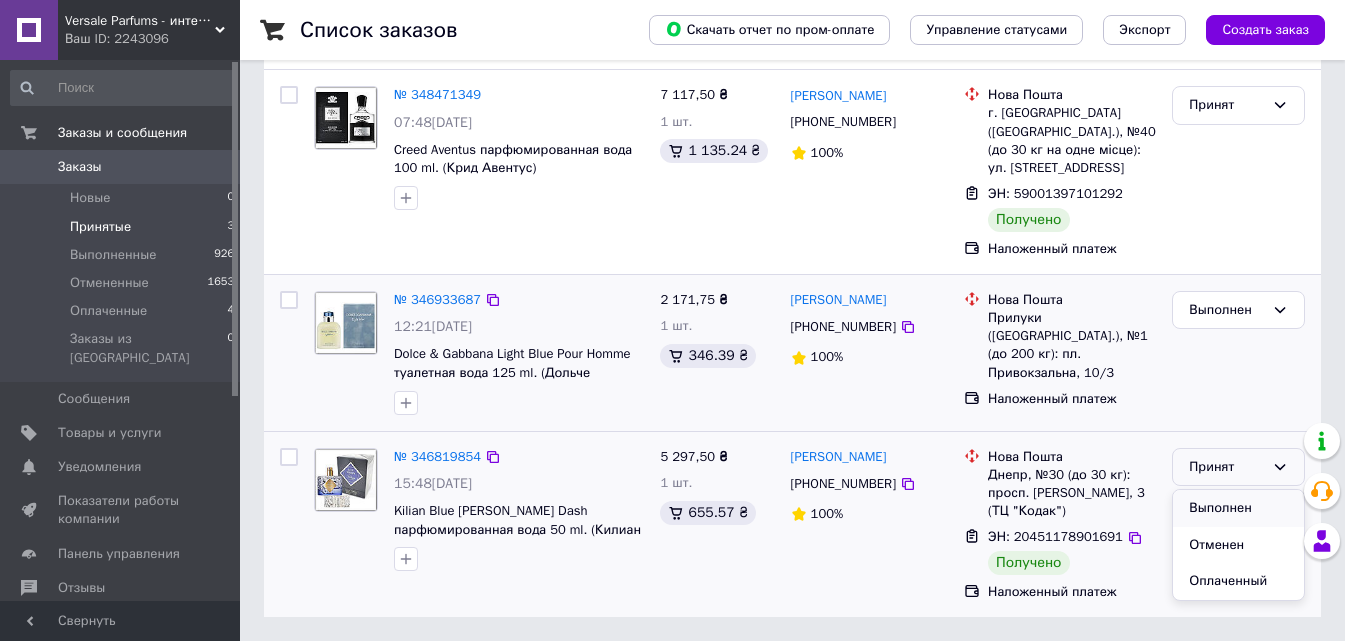 click on "Выполнен" at bounding box center [1238, 508] 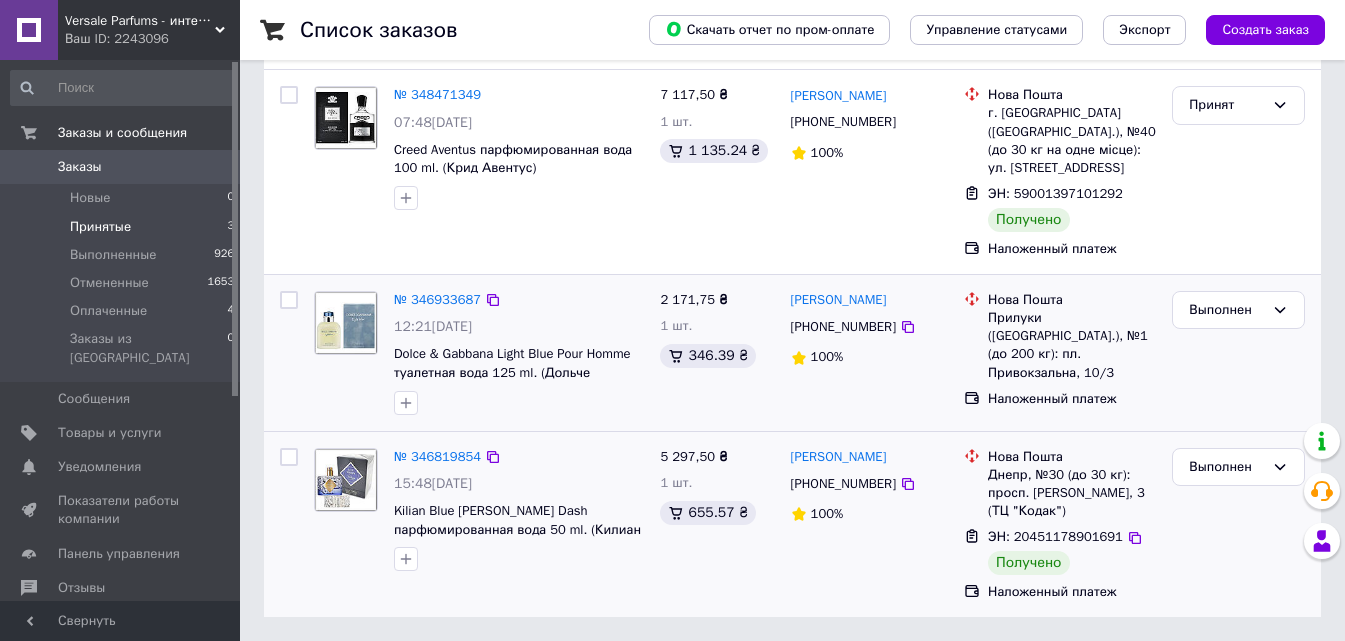 scroll, scrollTop: 117, scrollLeft: 0, axis: vertical 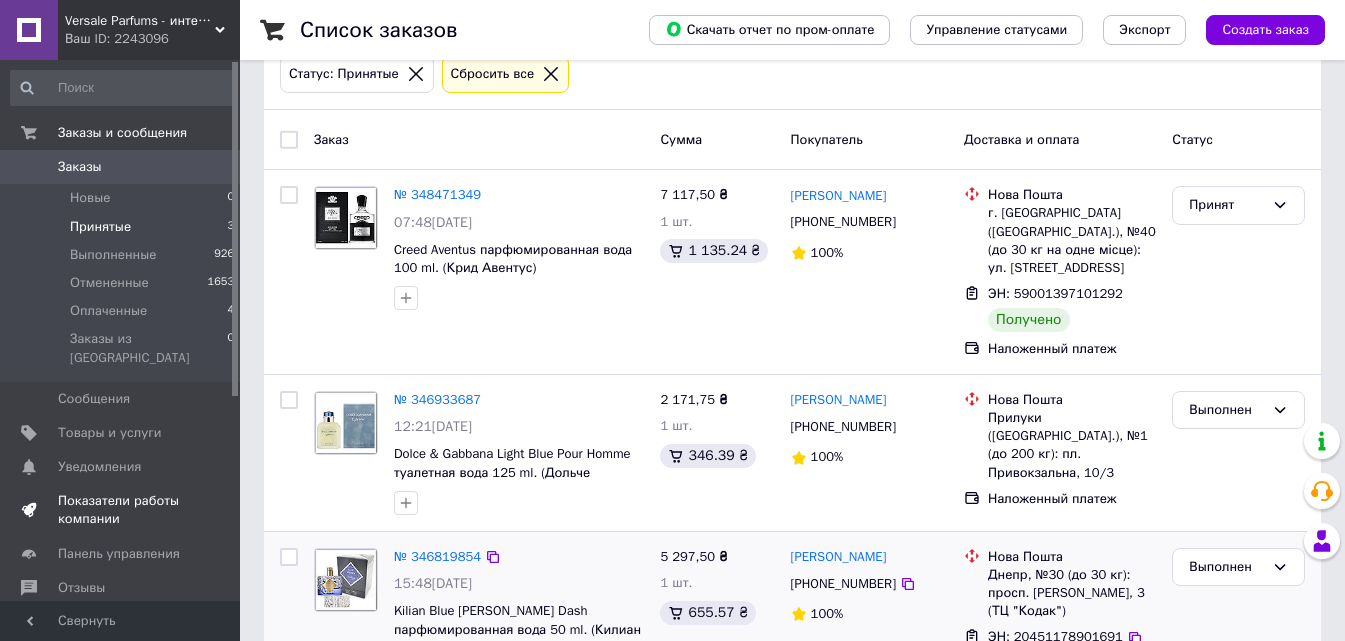 click on "Показатели работы компании" at bounding box center [121, 510] 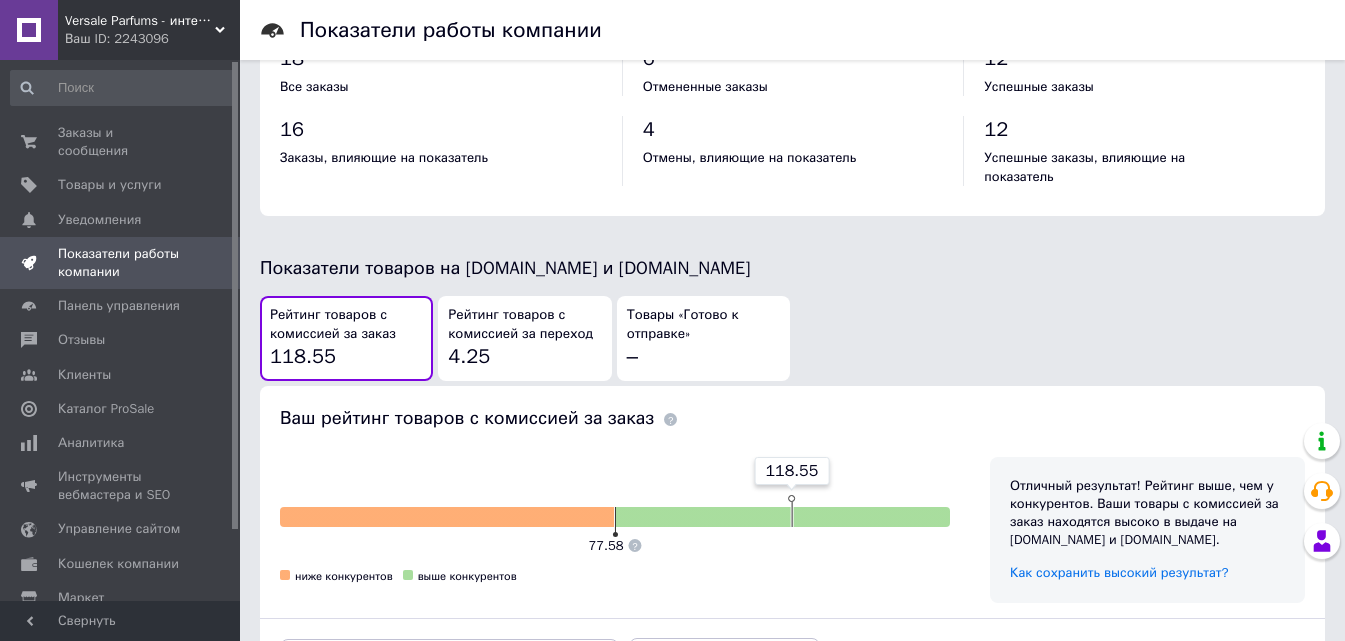 scroll, scrollTop: 1000, scrollLeft: 0, axis: vertical 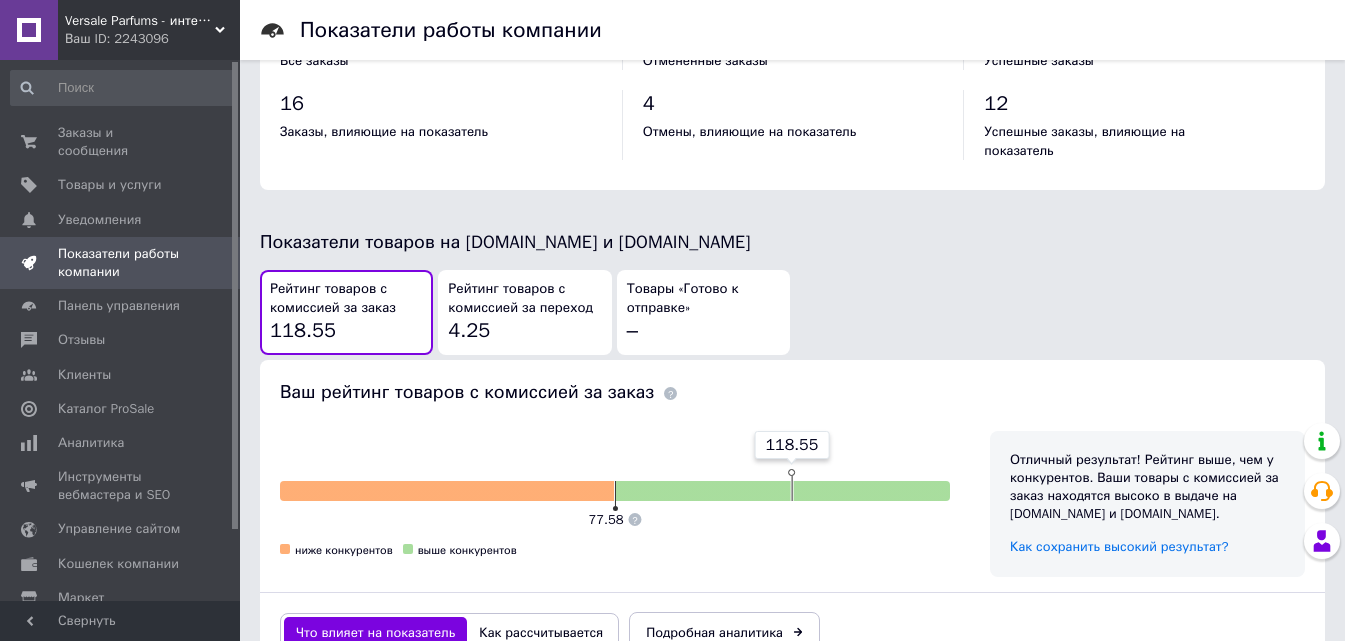 click on "Рейтинг товаров с комиссией за переход" at bounding box center [524, 298] 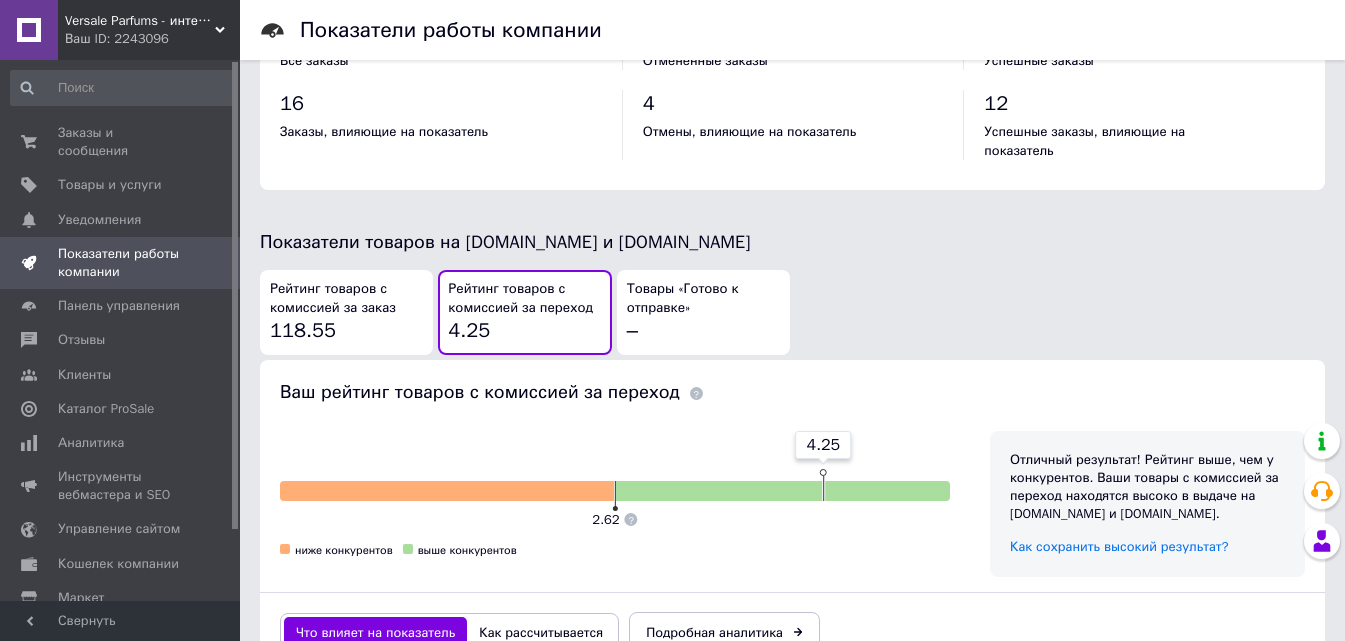 click on "Рейтинг товаров с комиссией за заказ" at bounding box center (346, 298) 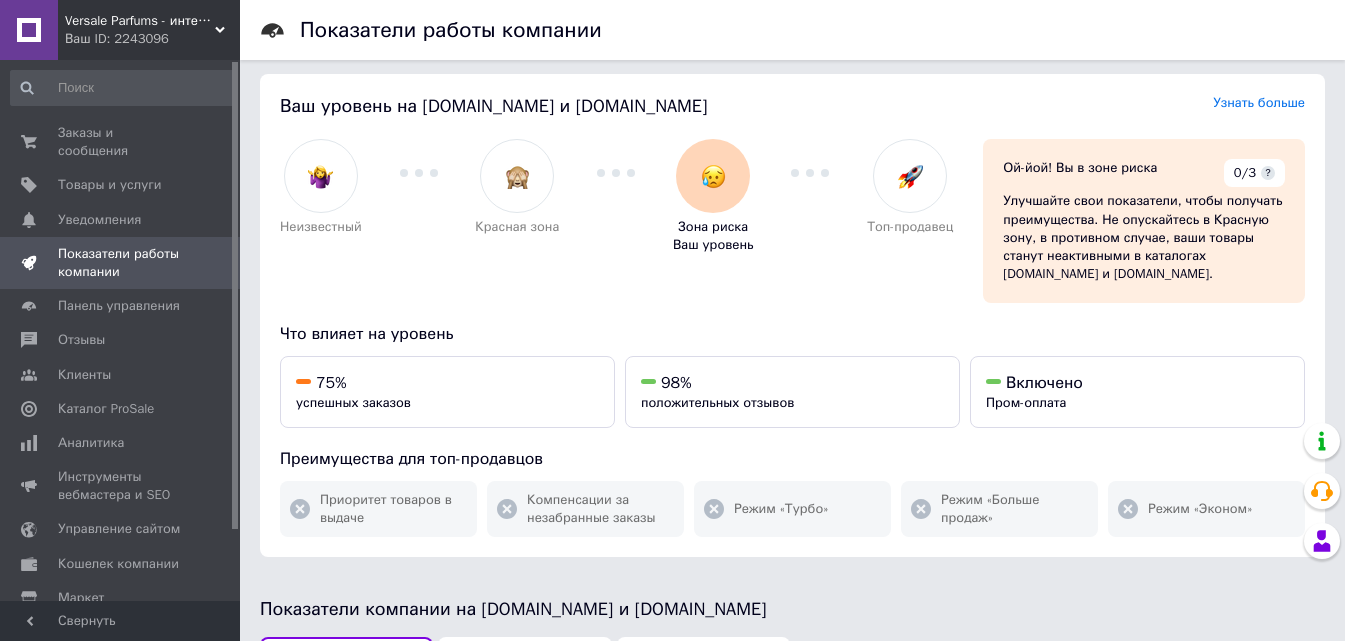scroll, scrollTop: 0, scrollLeft: 0, axis: both 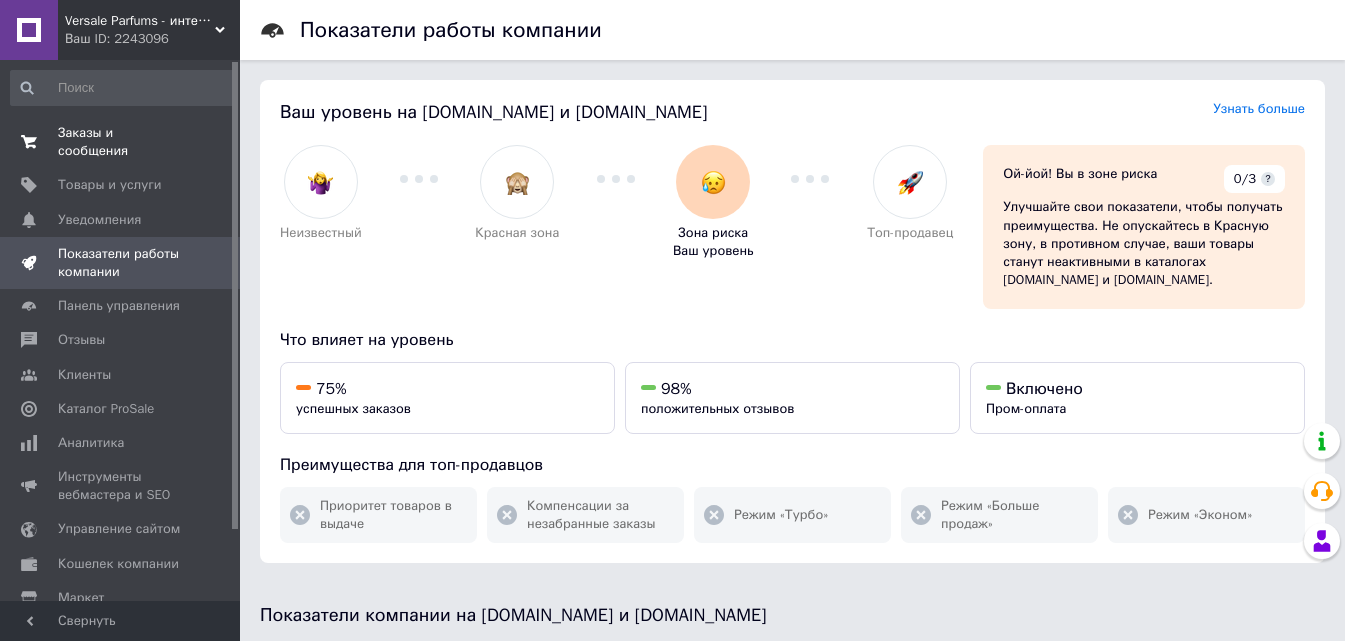 click on "Заказы и сообщения" at bounding box center [121, 142] 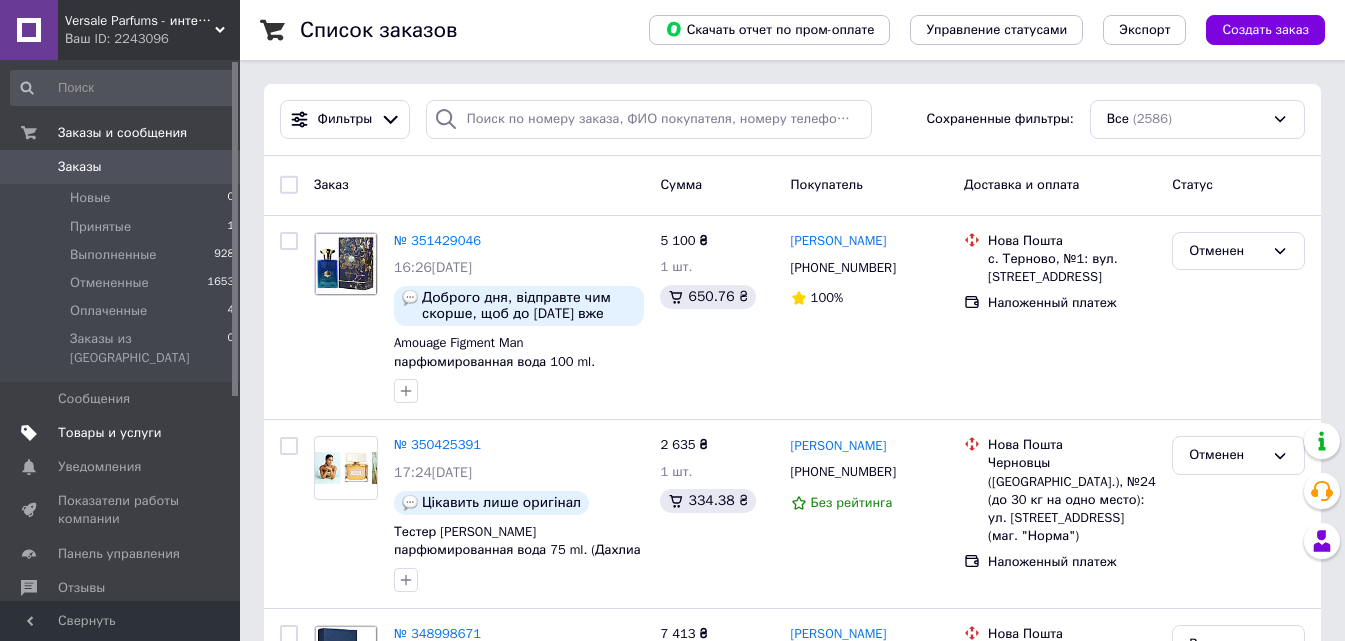 click on "Товары и услуги" at bounding box center (110, 433) 